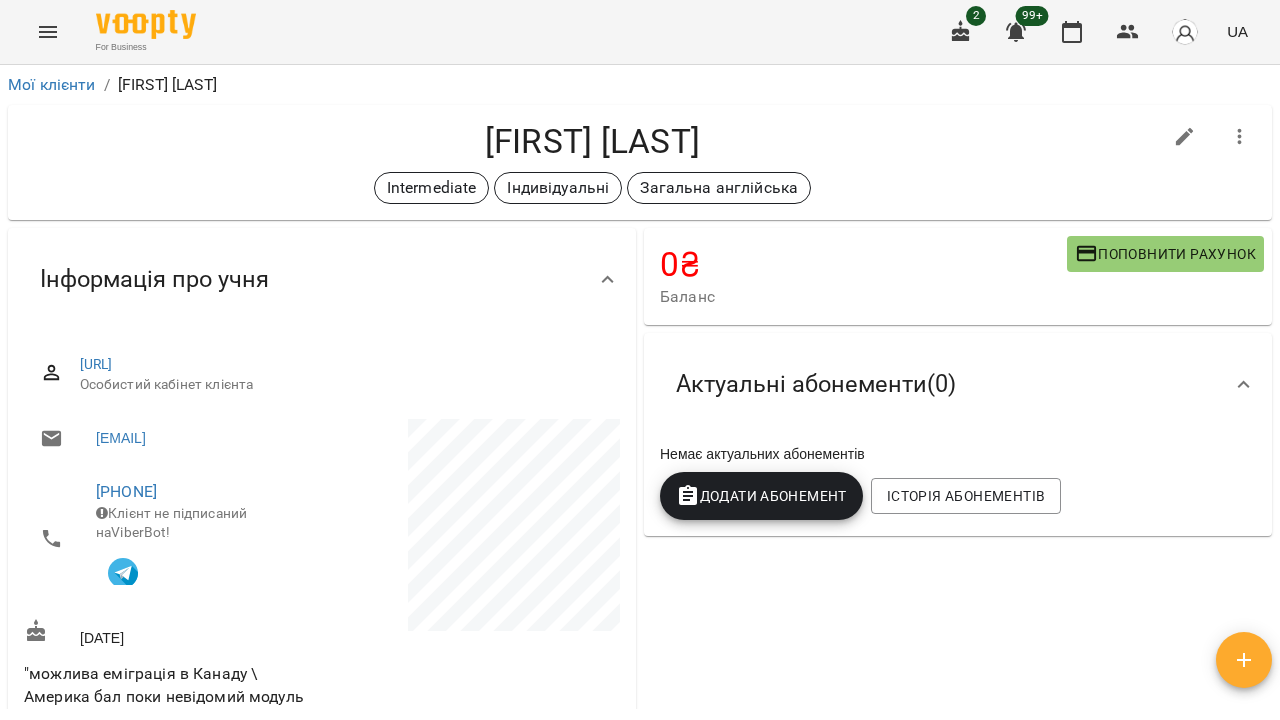 scroll, scrollTop: 0, scrollLeft: 0, axis: both 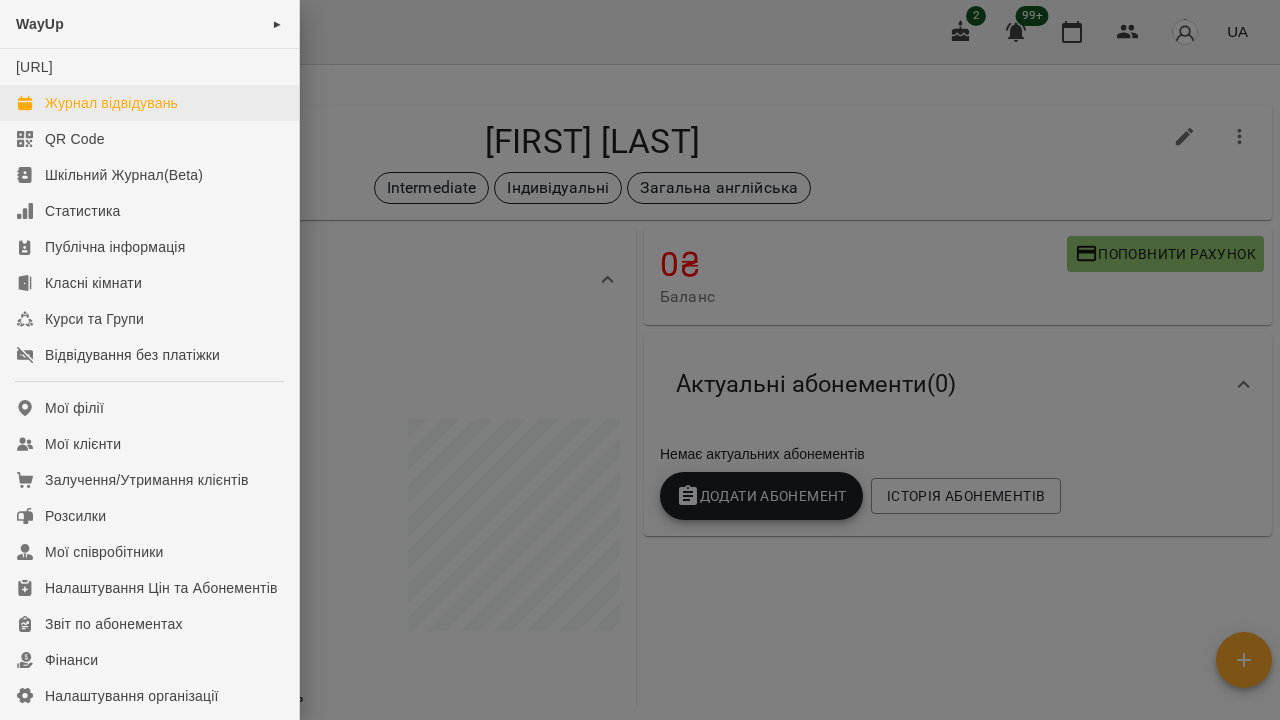click on "Журнал відвідувань" at bounding box center (111, 103) 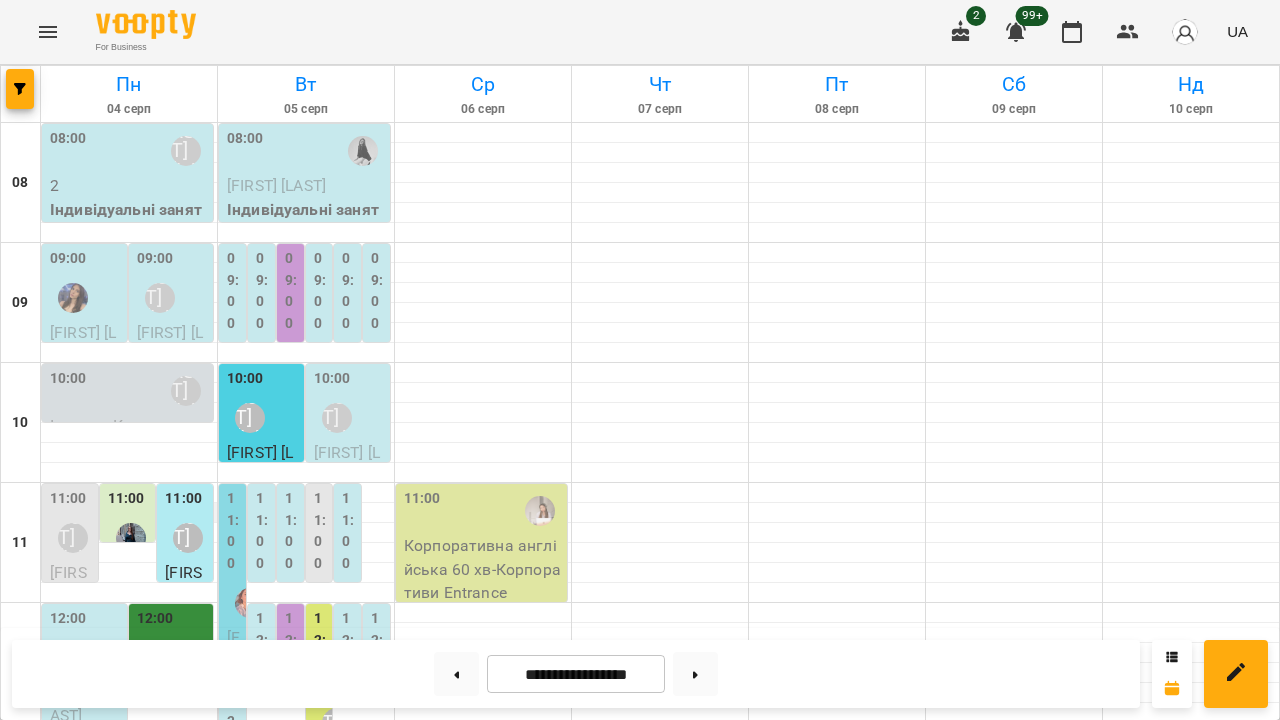 scroll, scrollTop: 800, scrollLeft: 0, axis: vertical 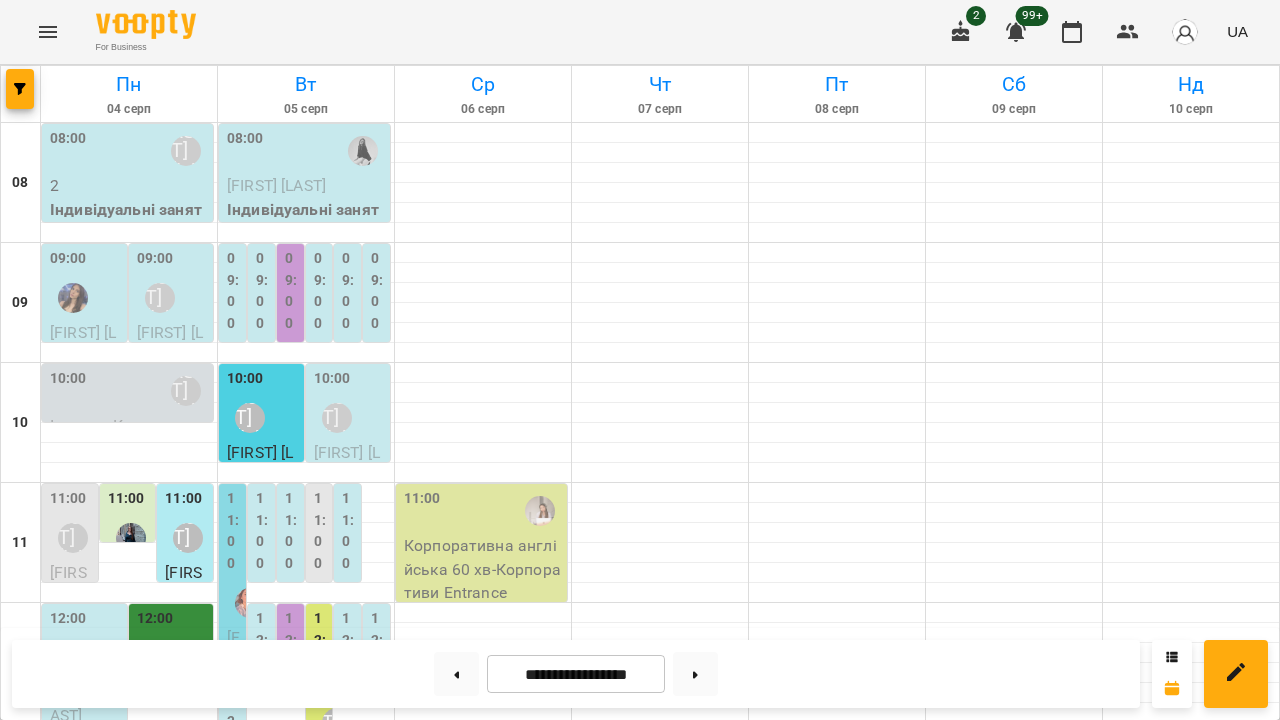 click on "17:00" at bounding box center (172, 1251) 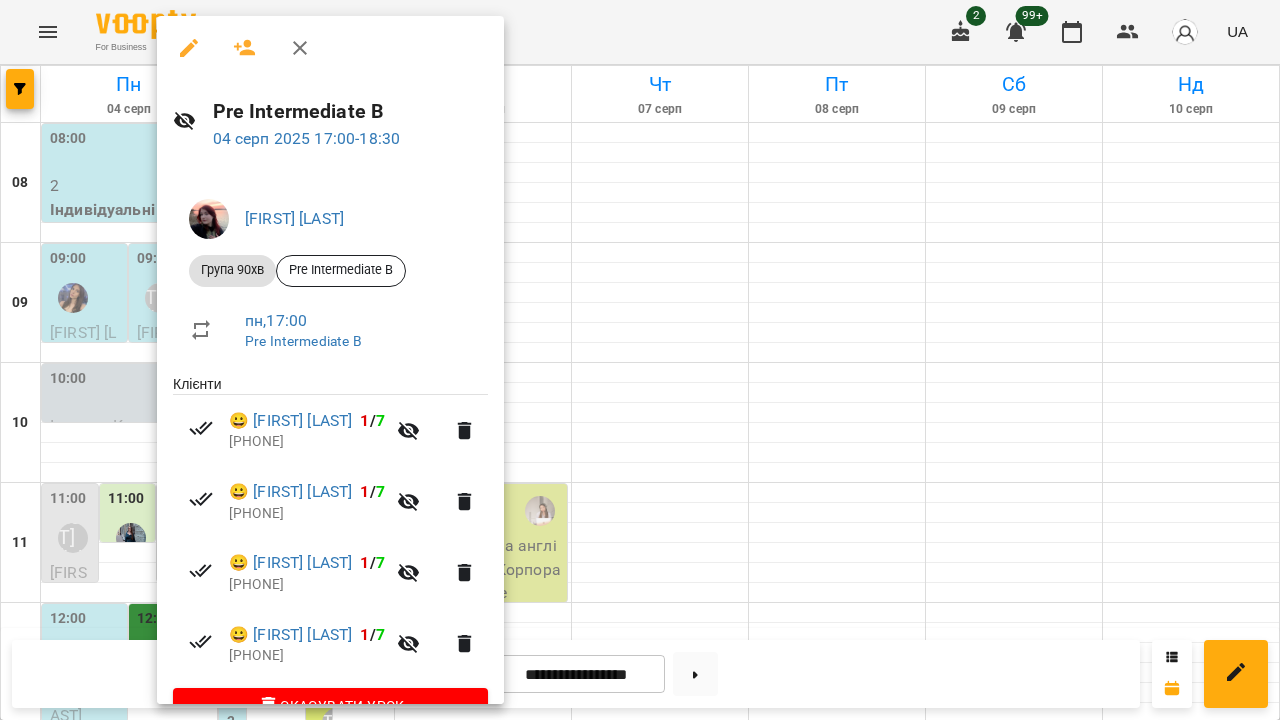 click at bounding box center [640, 360] 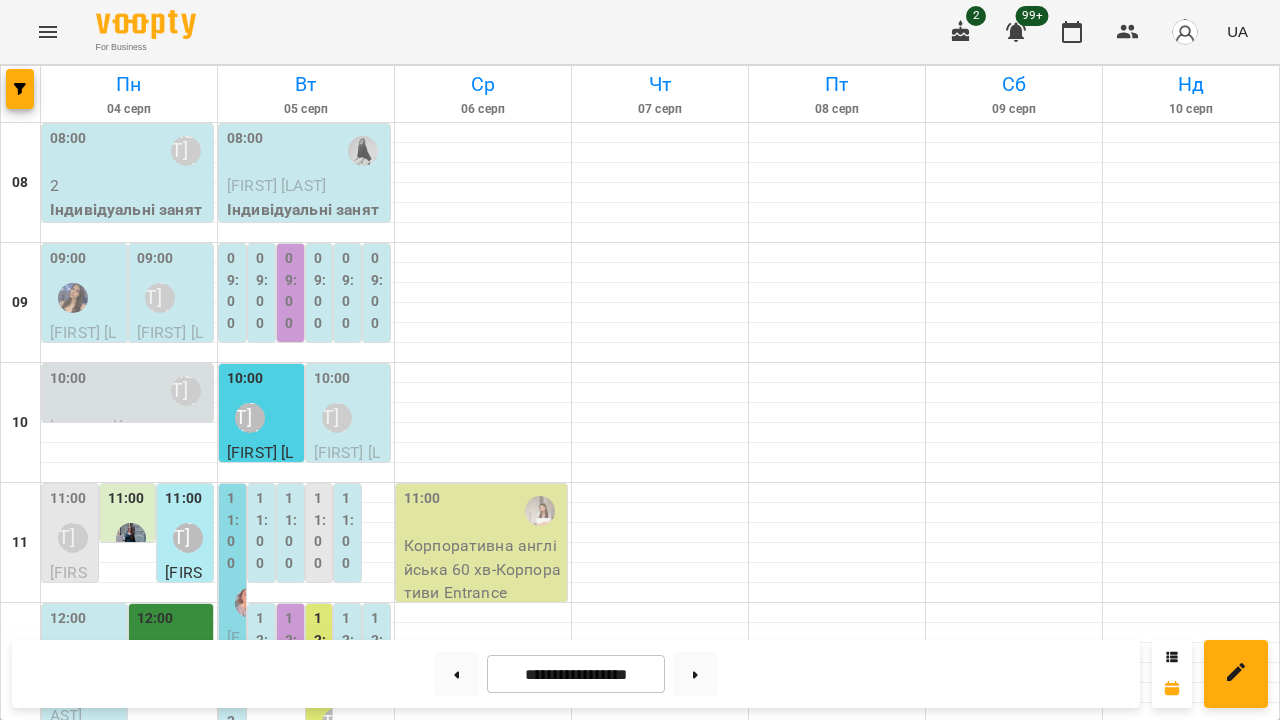 click at bounding box center [73, 1323] 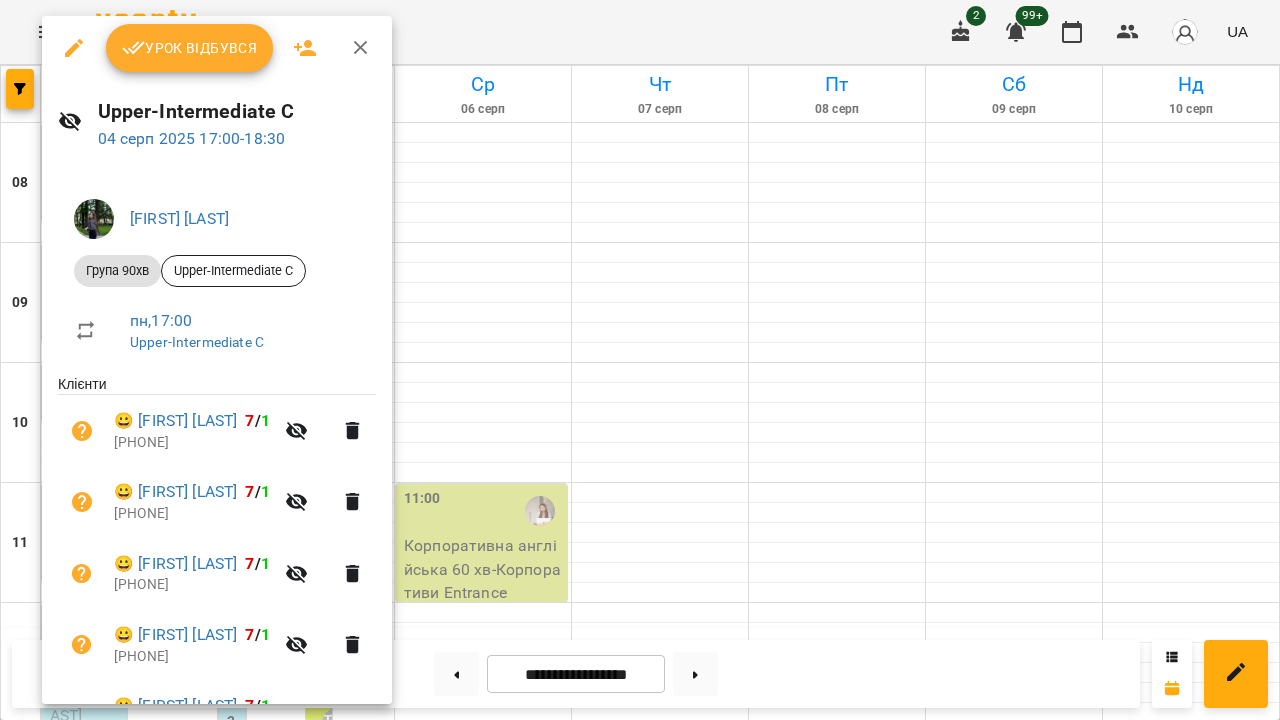 click at bounding box center (640, 360) 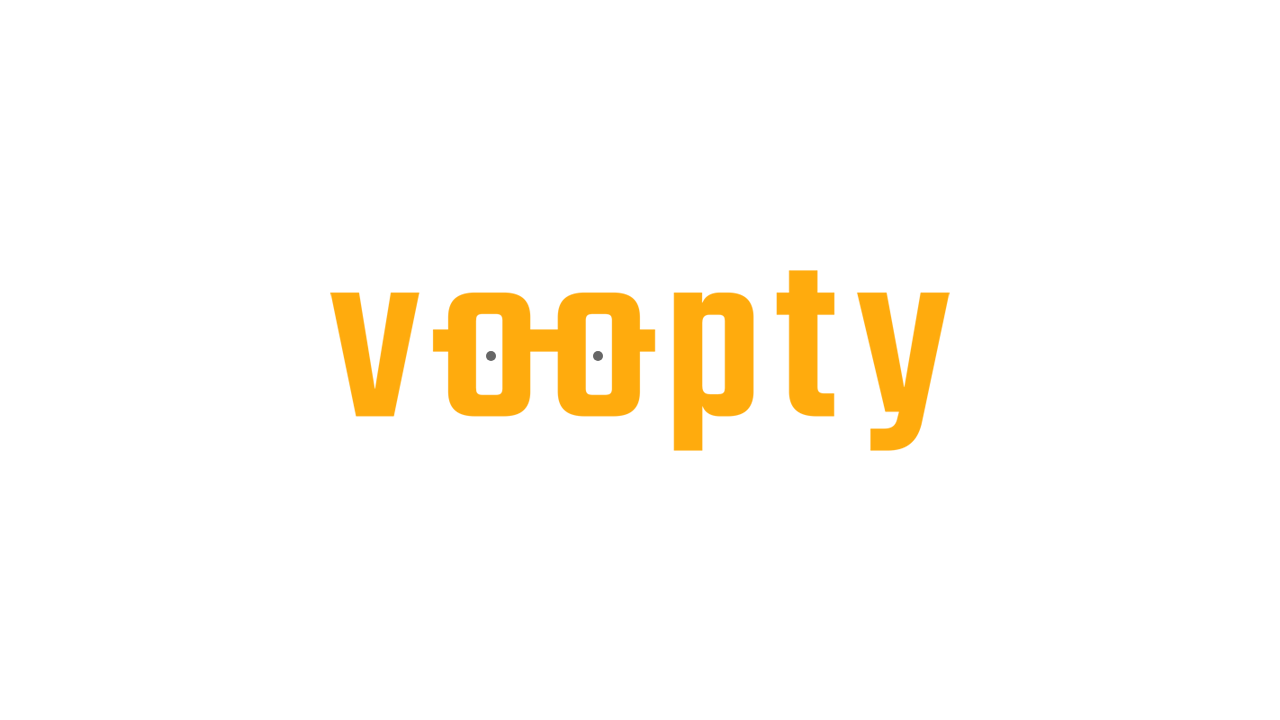 scroll, scrollTop: 0, scrollLeft: 0, axis: both 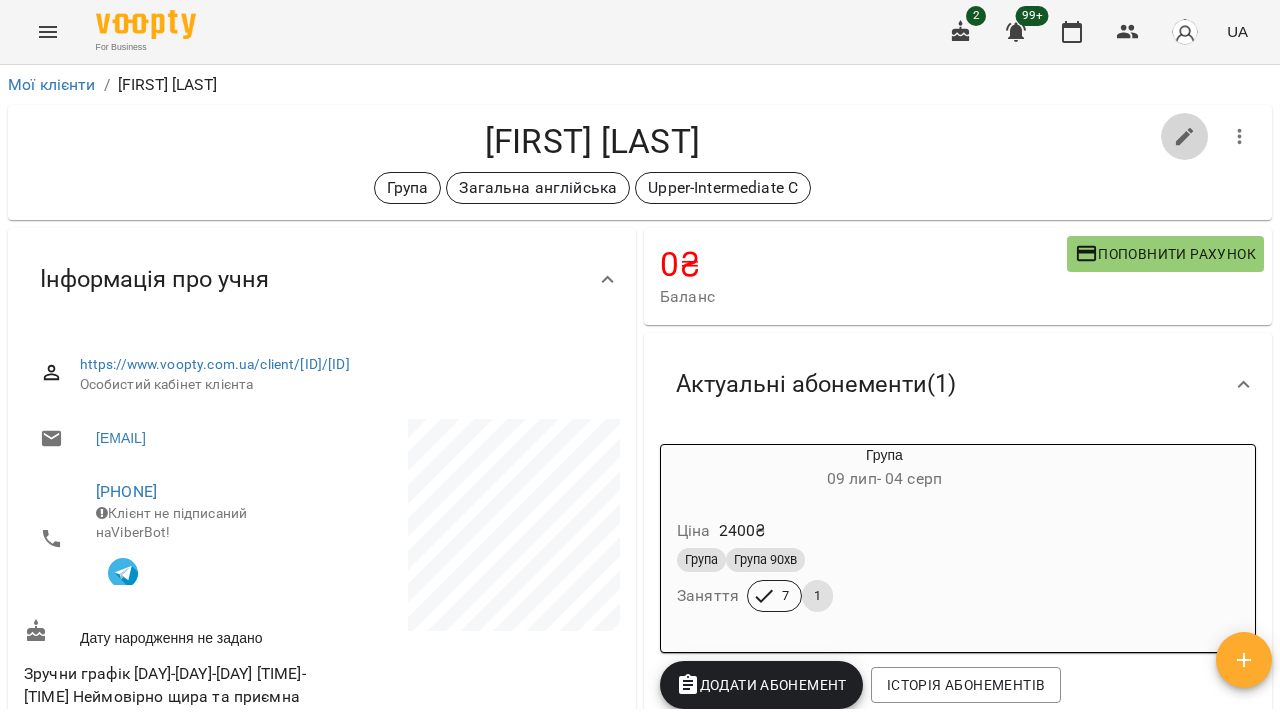 click 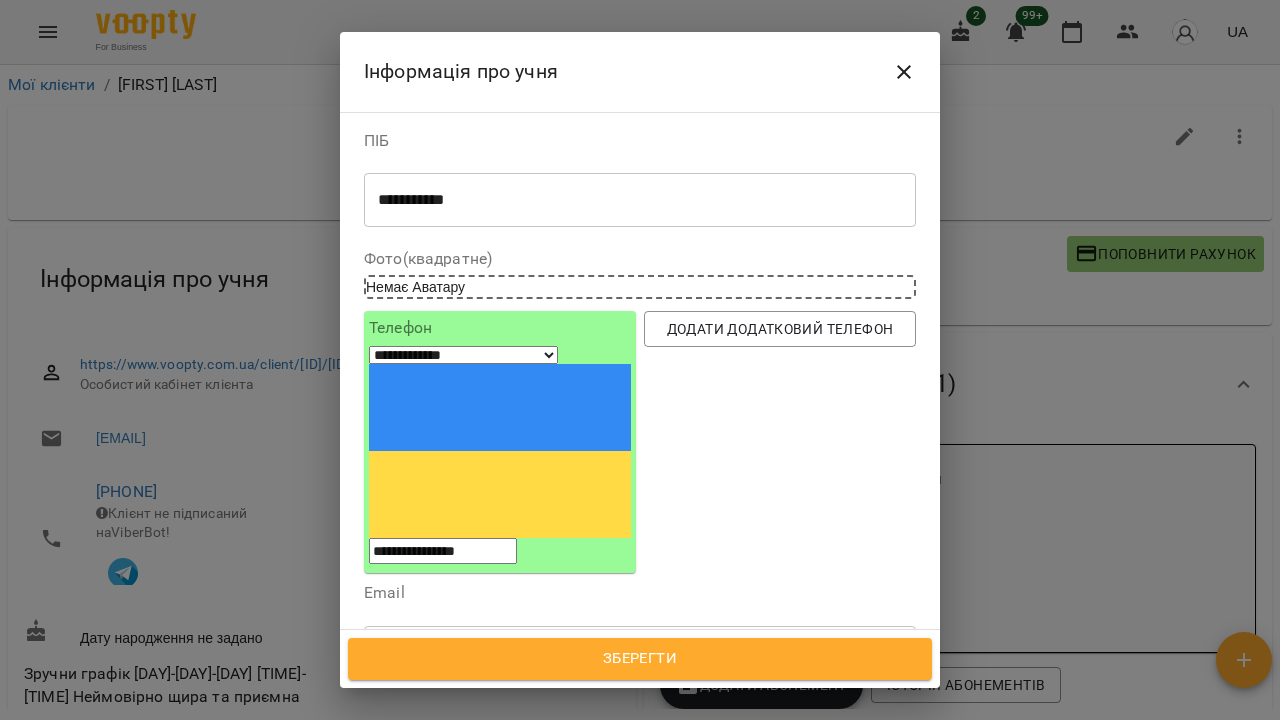 click 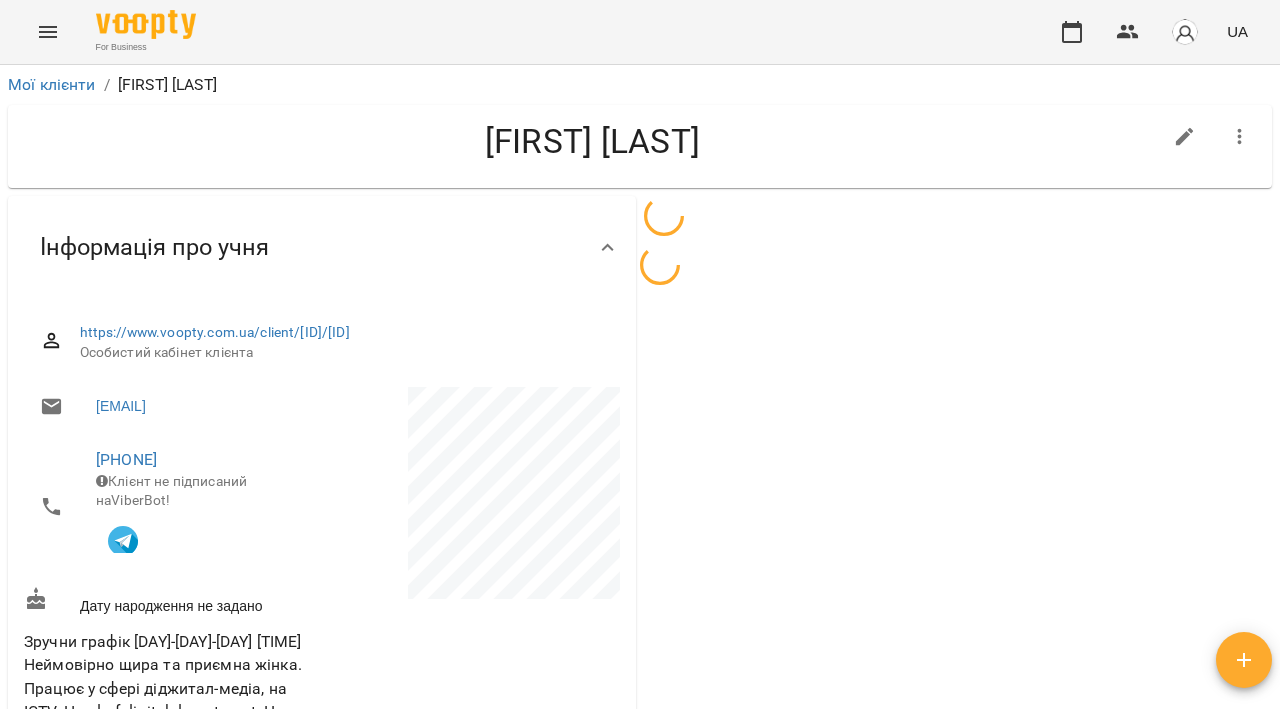scroll, scrollTop: 0, scrollLeft: 0, axis: both 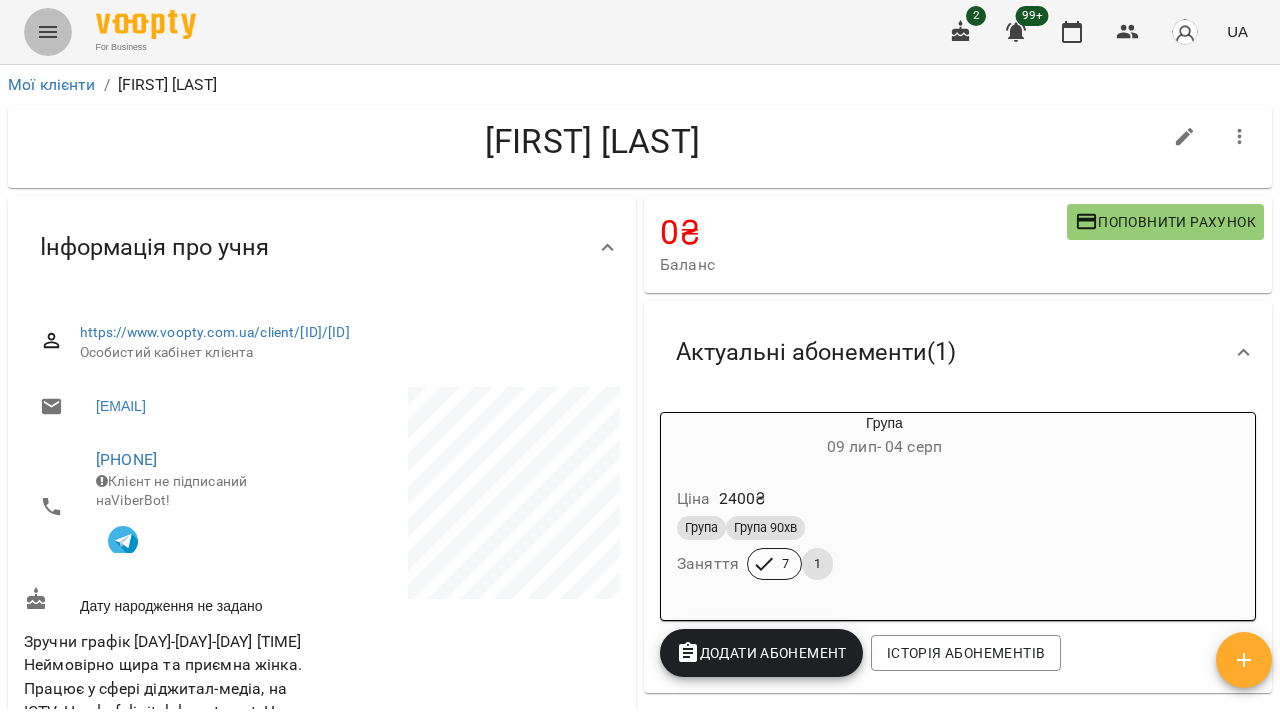 click 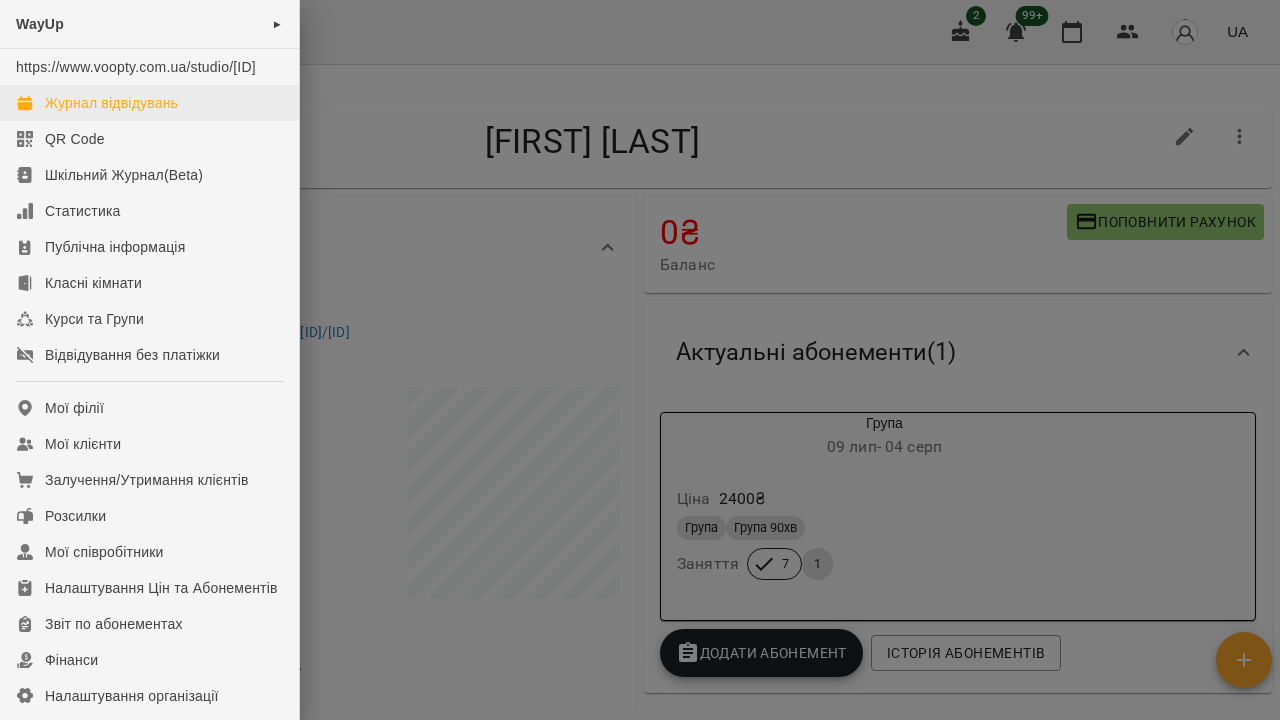 click on "Журнал відвідувань" at bounding box center [111, 103] 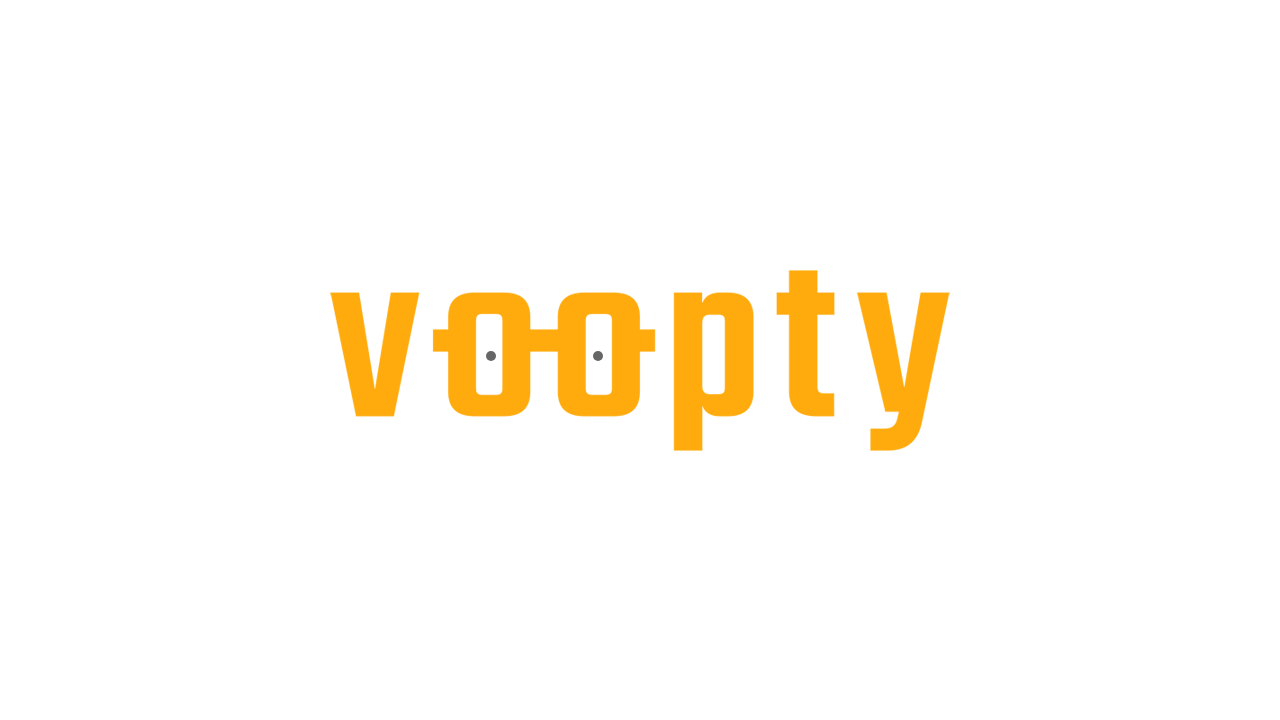 scroll, scrollTop: 0, scrollLeft: 0, axis: both 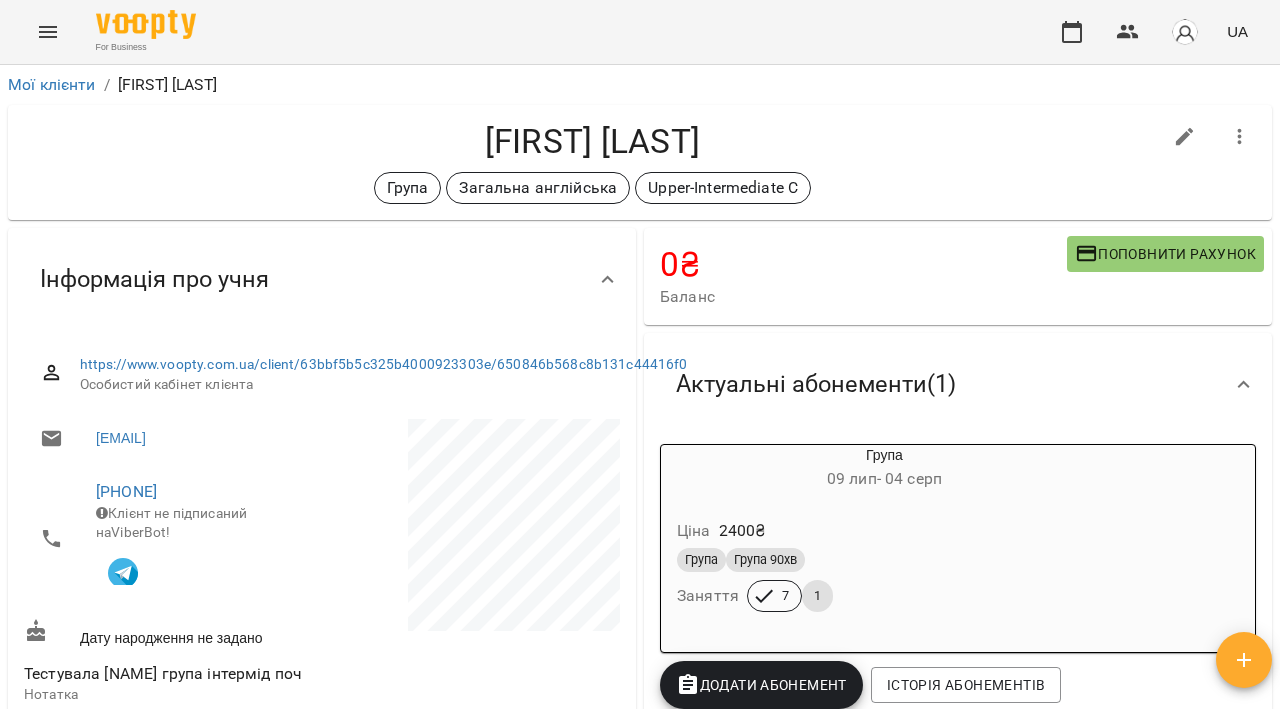 click at bounding box center [1185, 137] 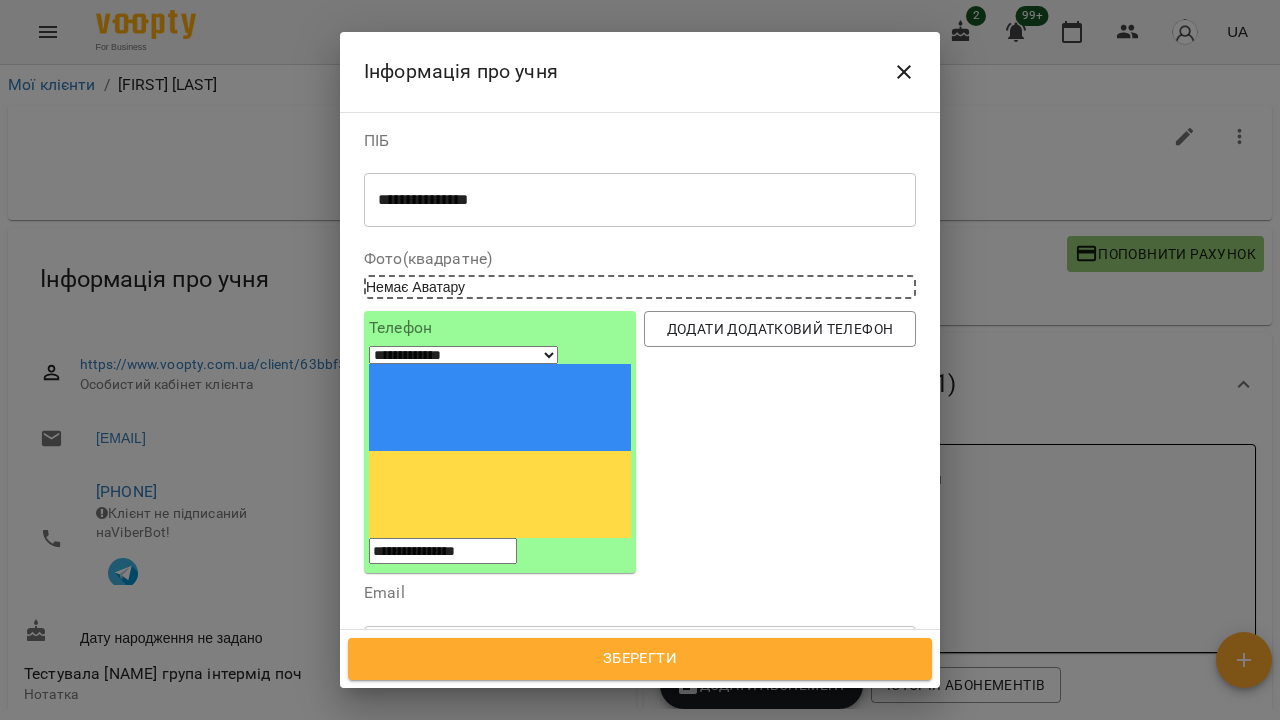 click 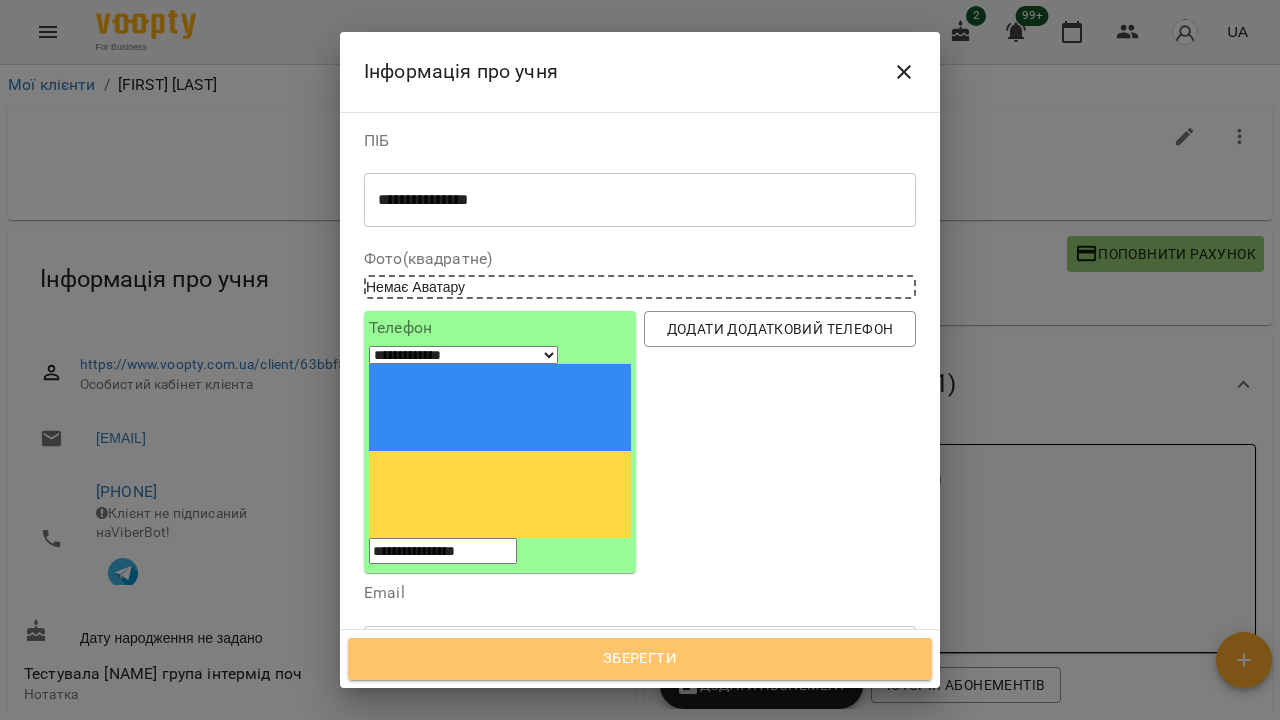 click on "Зберегти" at bounding box center (640, 659) 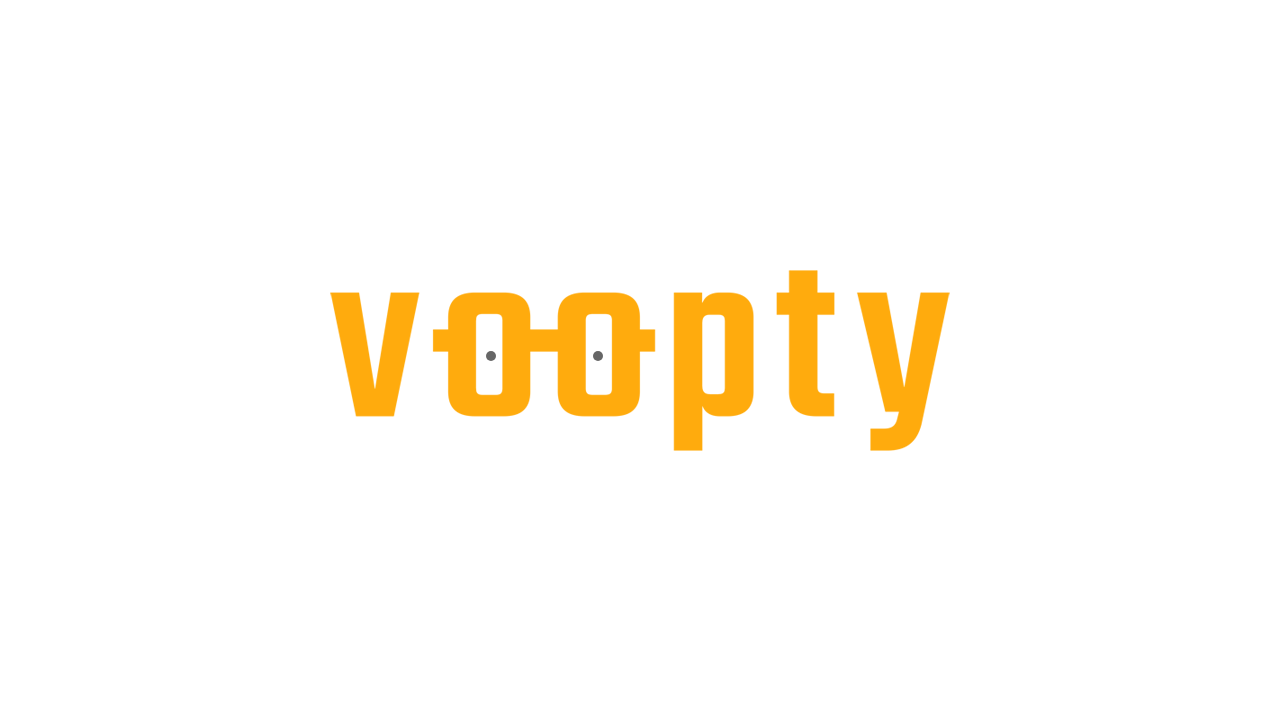 scroll, scrollTop: 0, scrollLeft: 0, axis: both 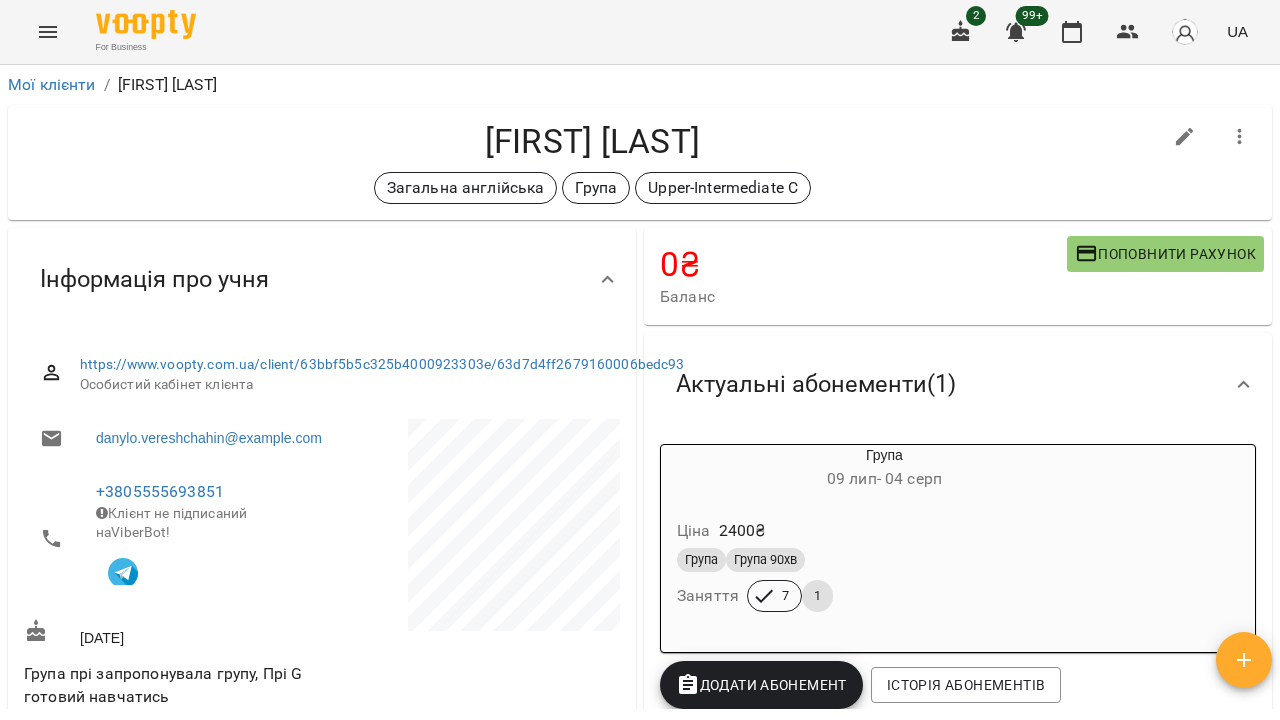click 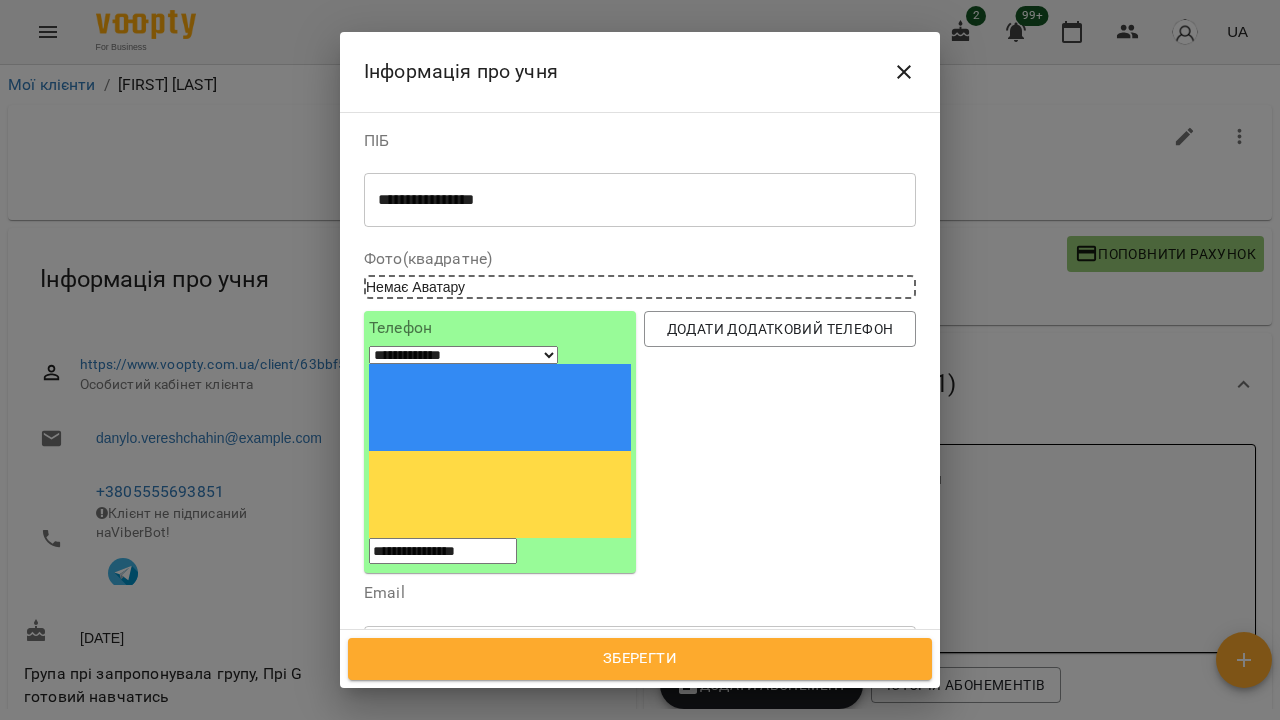 click 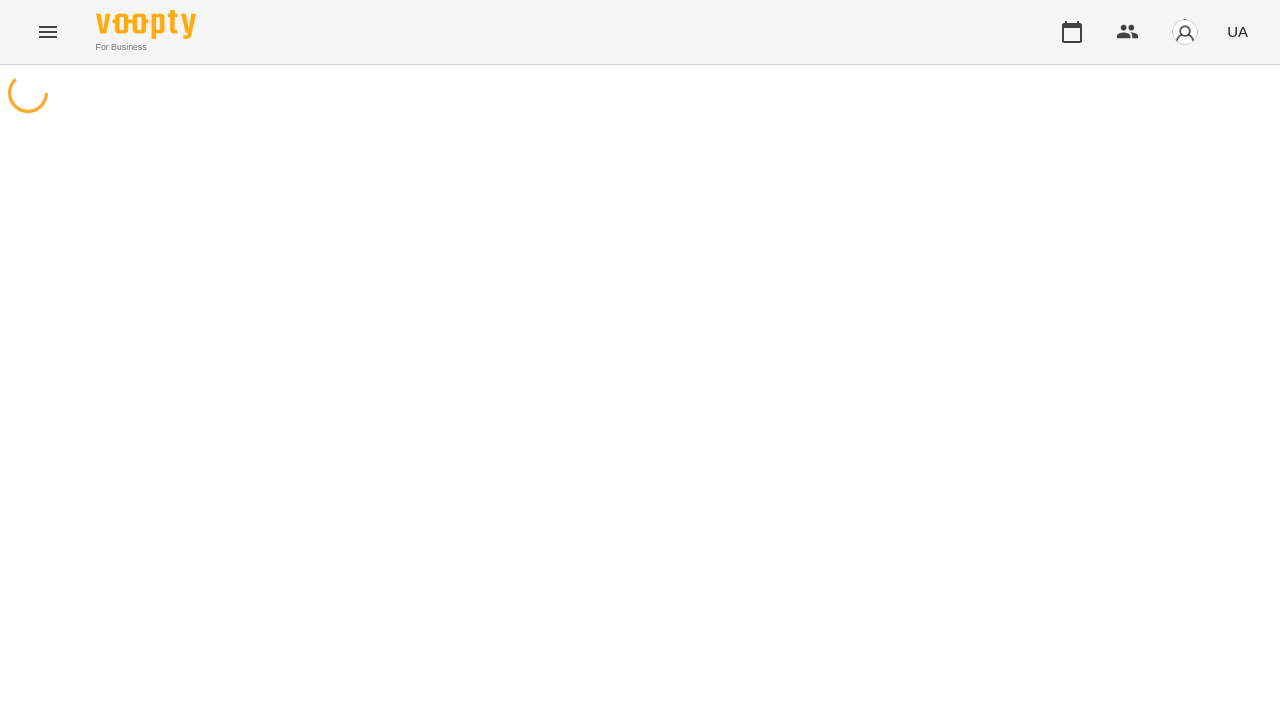 scroll, scrollTop: 0, scrollLeft: 0, axis: both 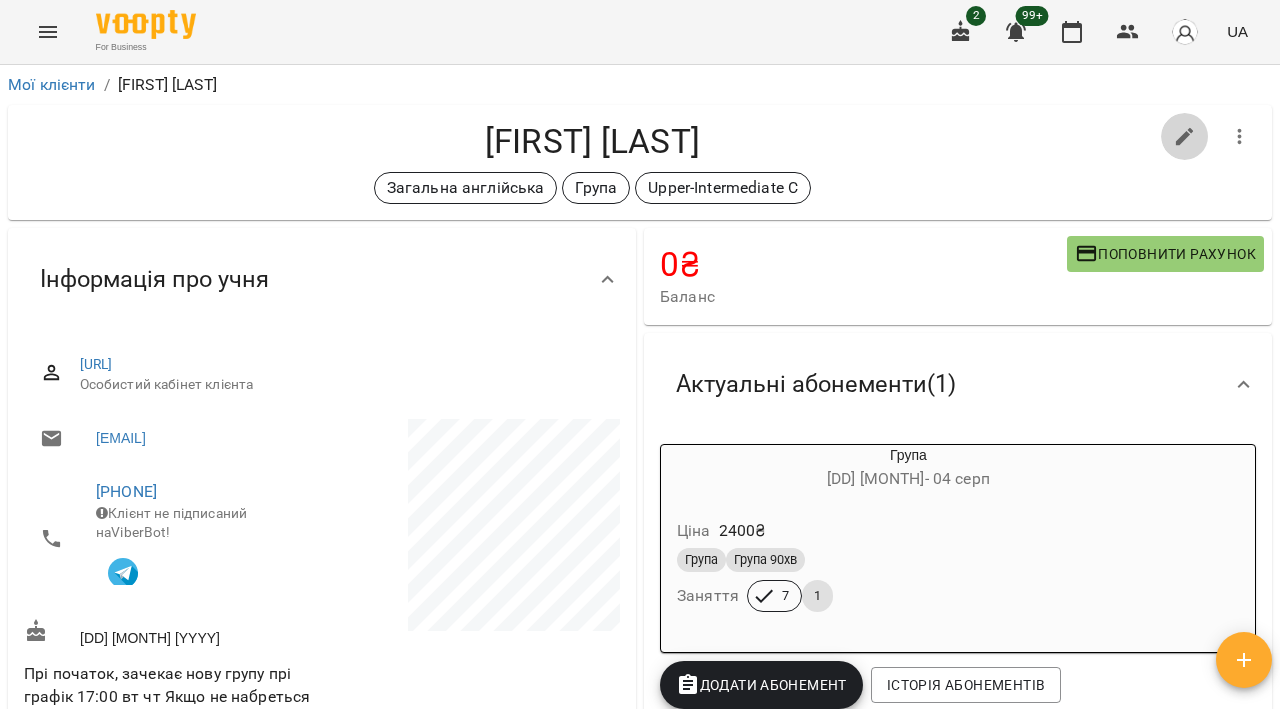 click 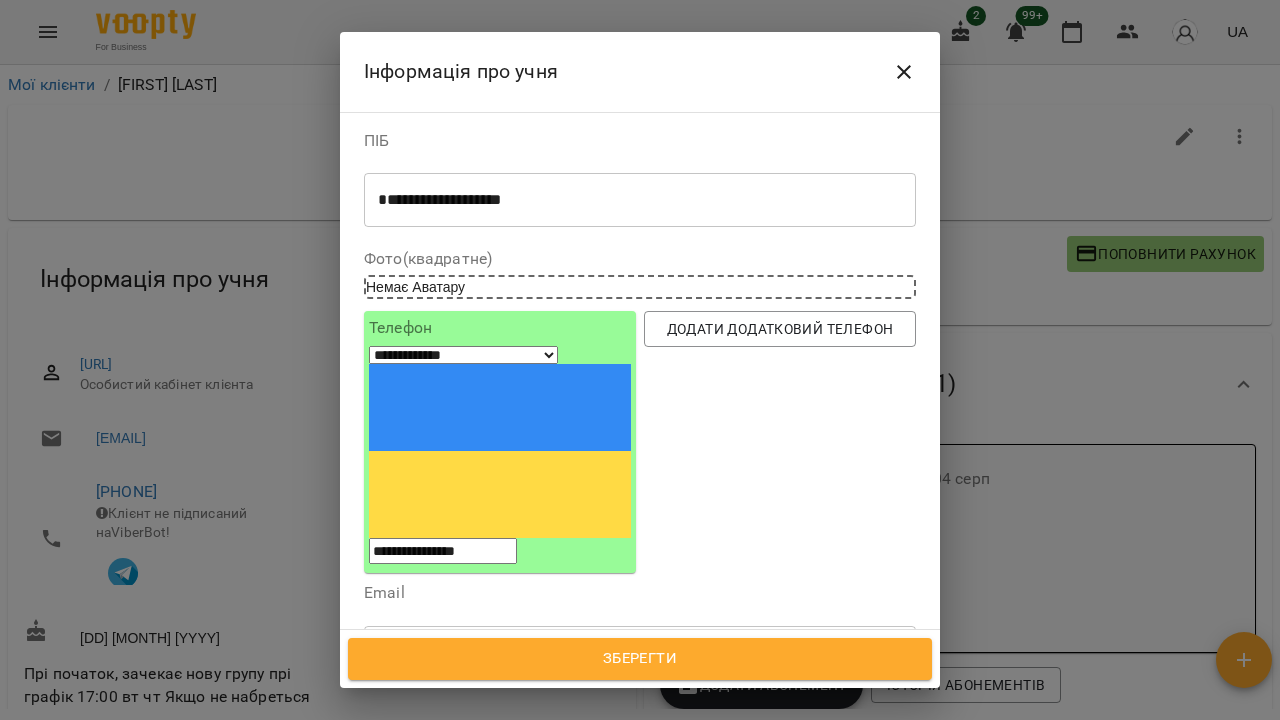 click 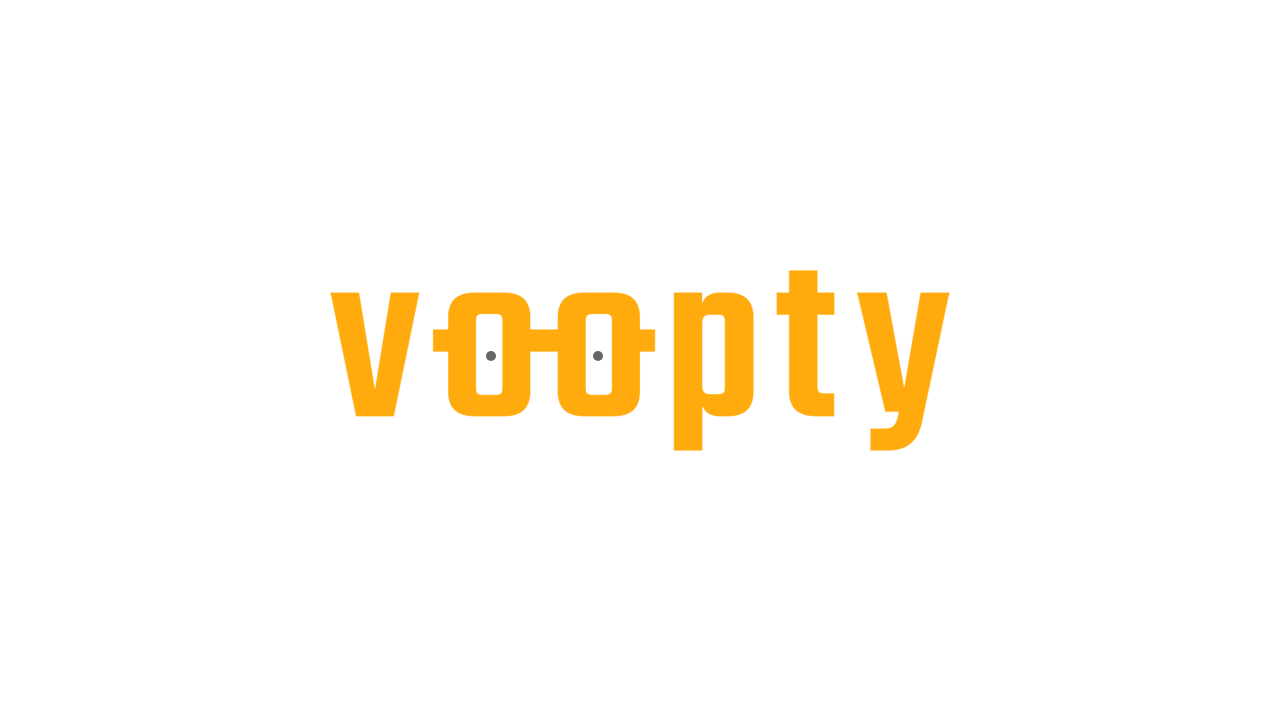 scroll, scrollTop: 0, scrollLeft: 0, axis: both 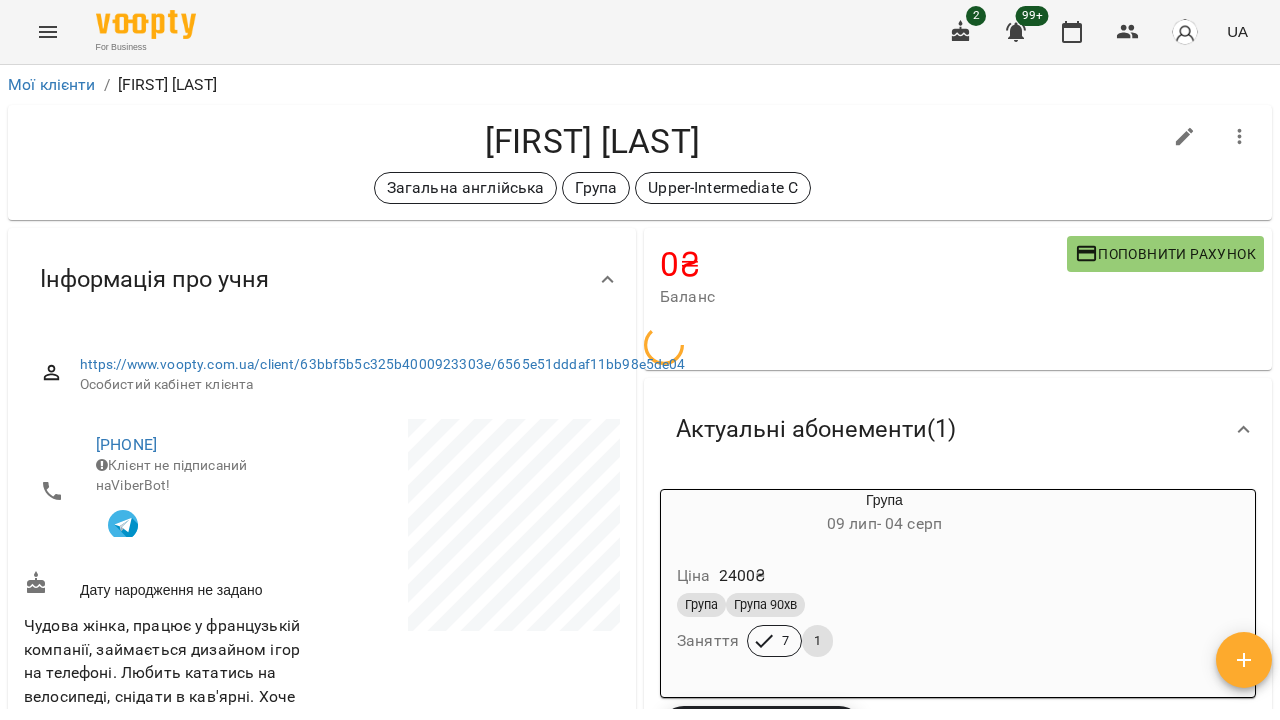 click at bounding box center [1185, 137] 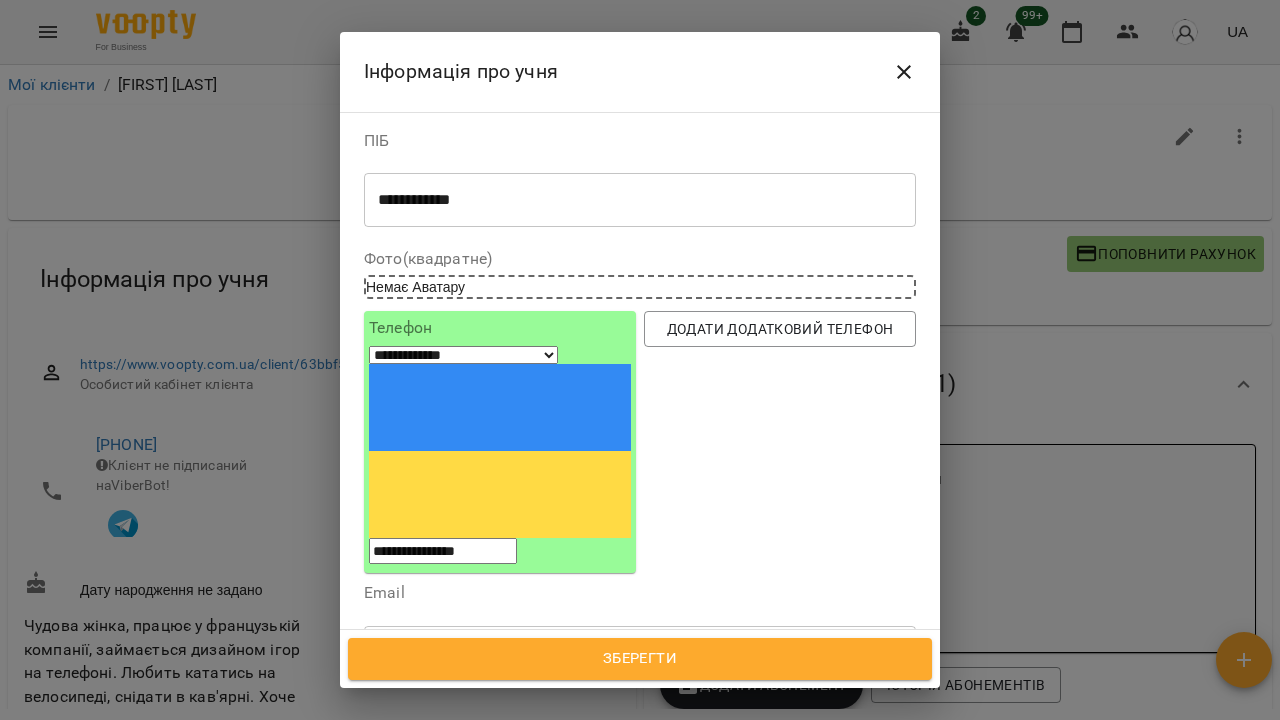 click 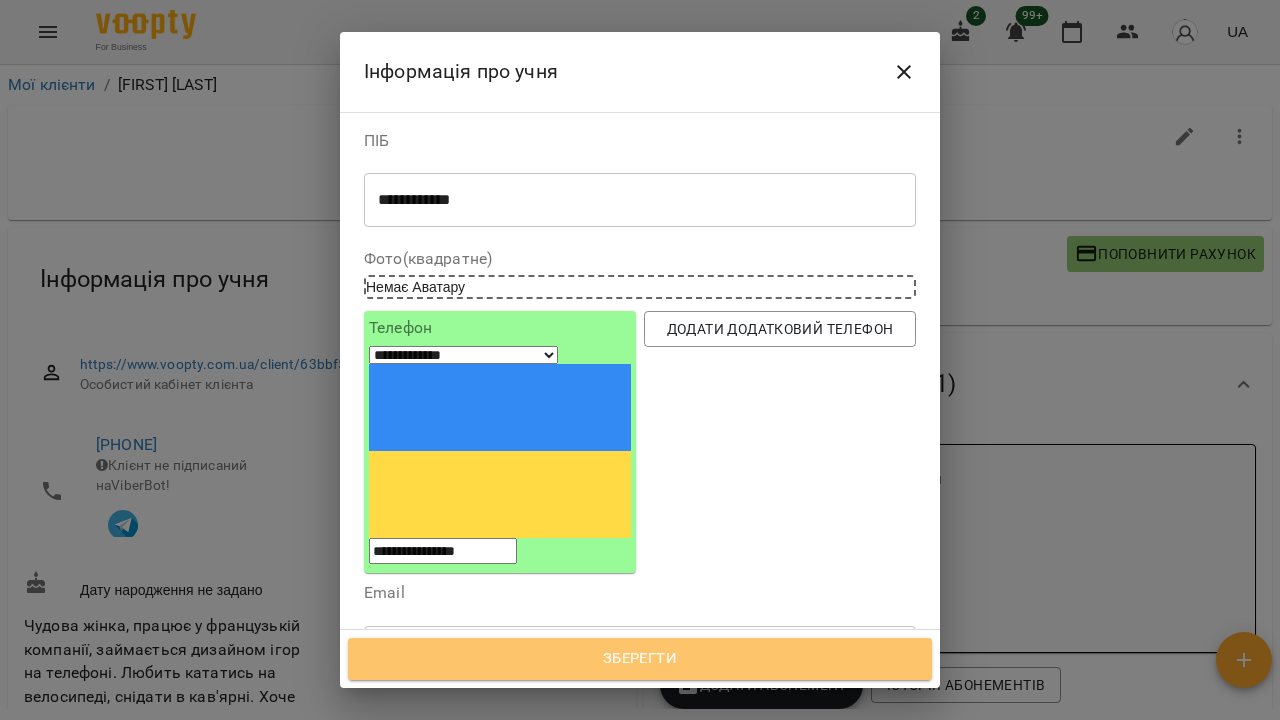 click on "Зберегти" at bounding box center [640, 659] 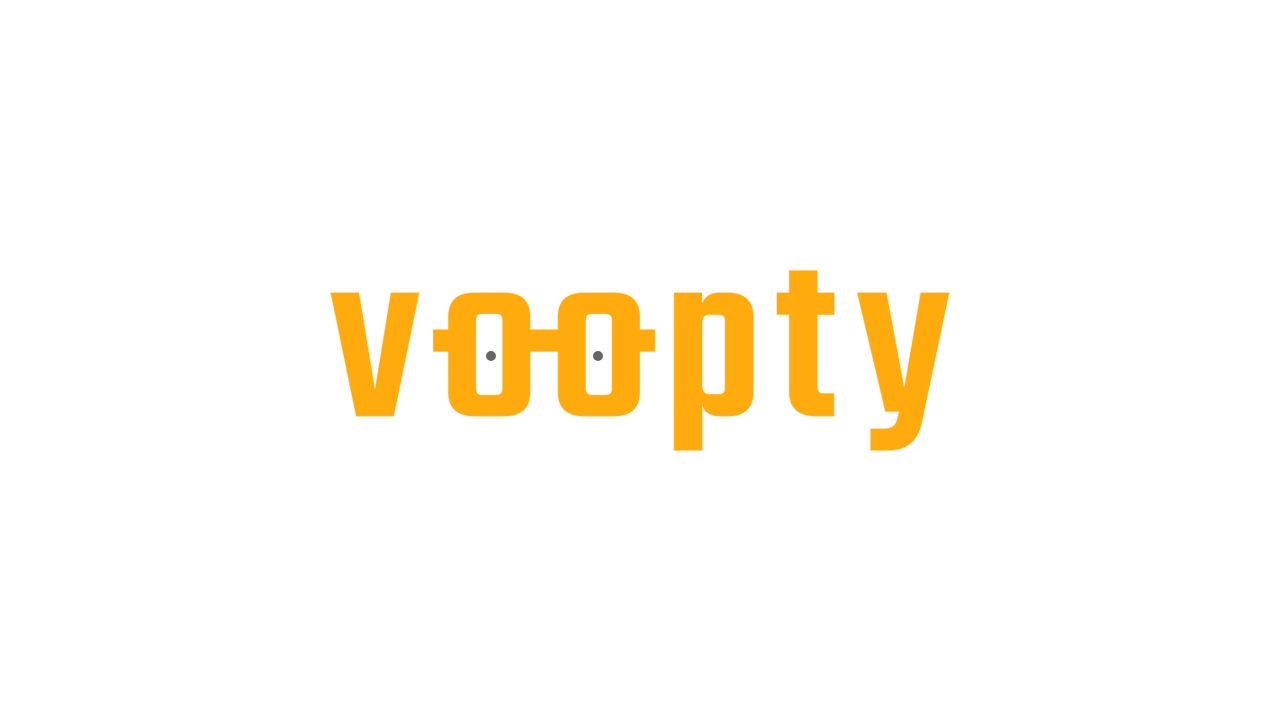 scroll, scrollTop: 0, scrollLeft: 0, axis: both 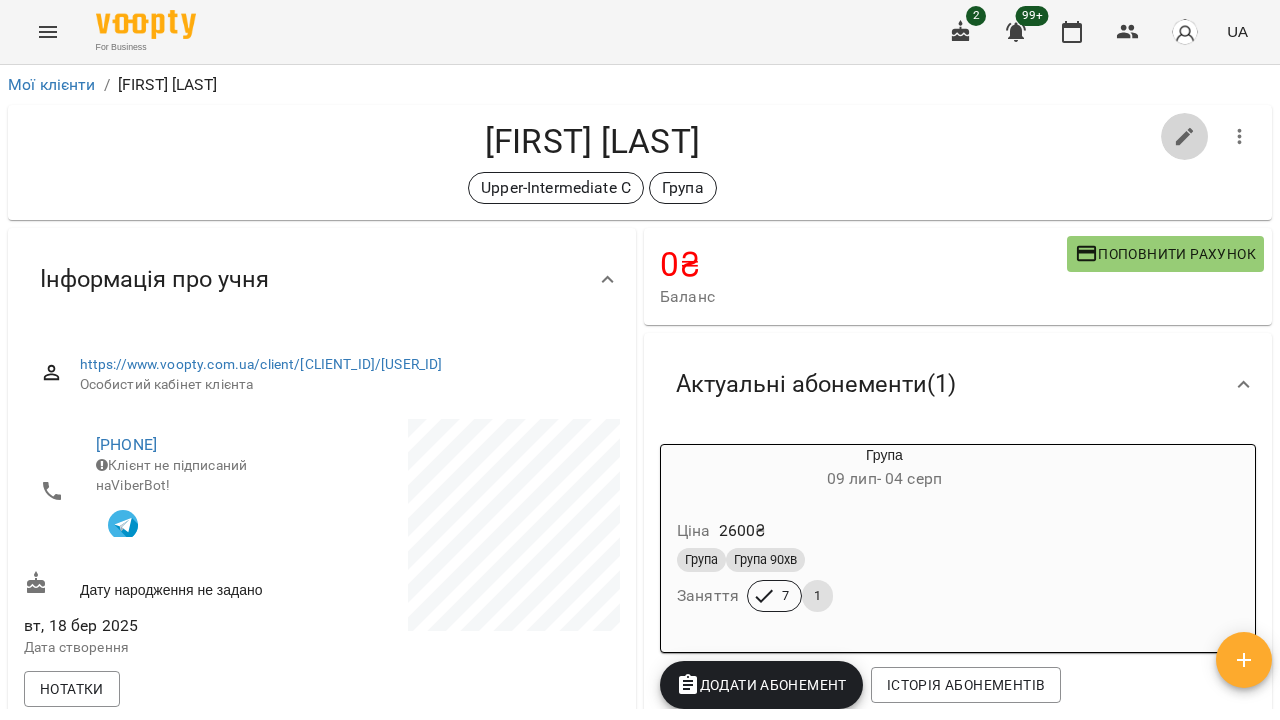 click 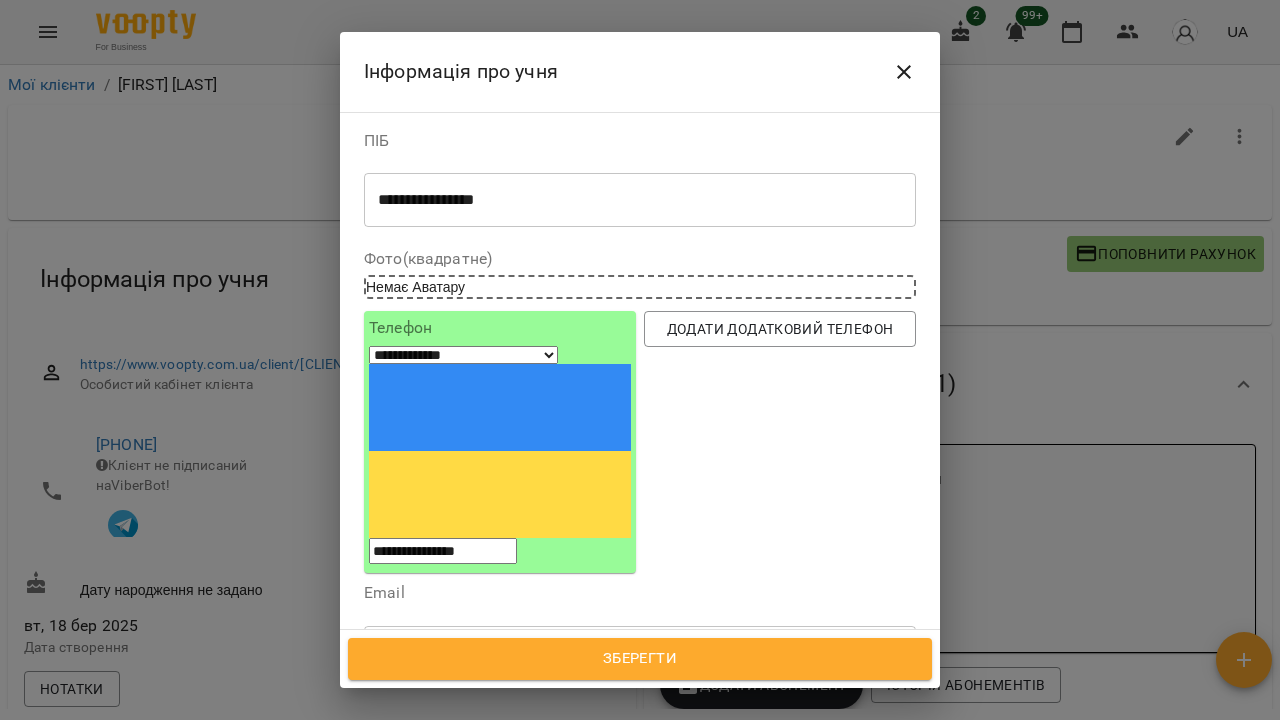 click 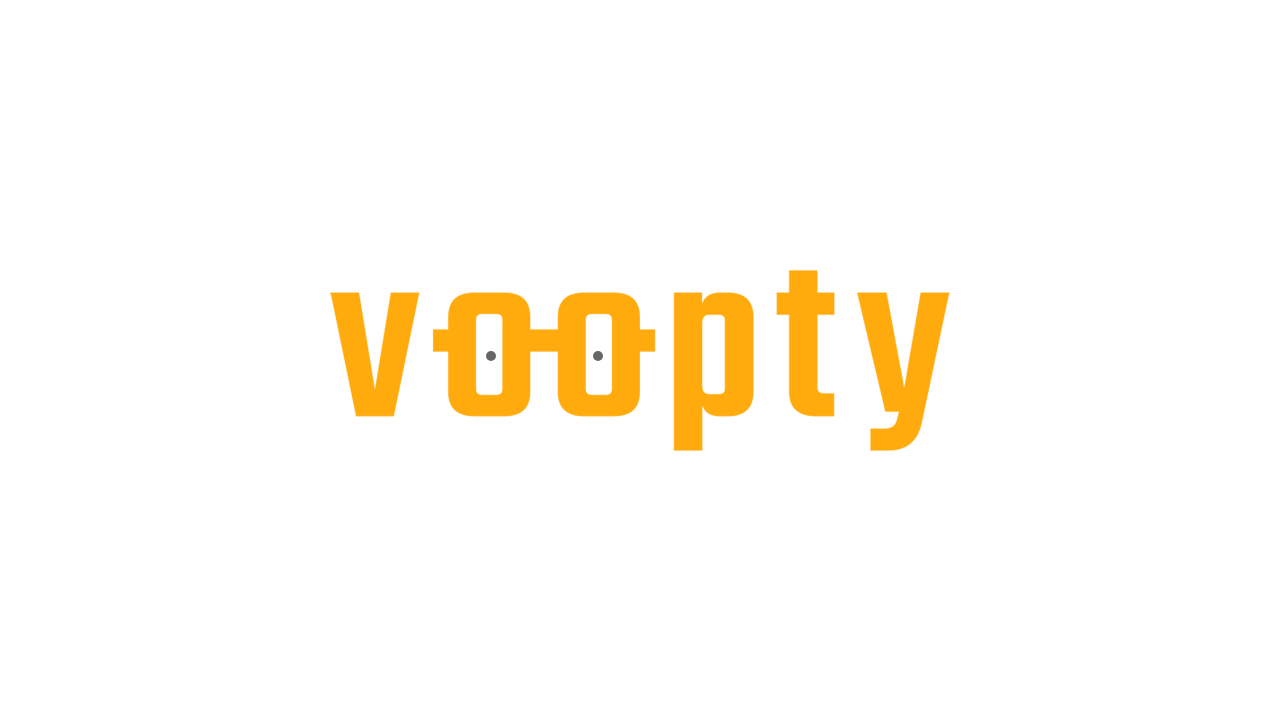 scroll, scrollTop: 0, scrollLeft: 0, axis: both 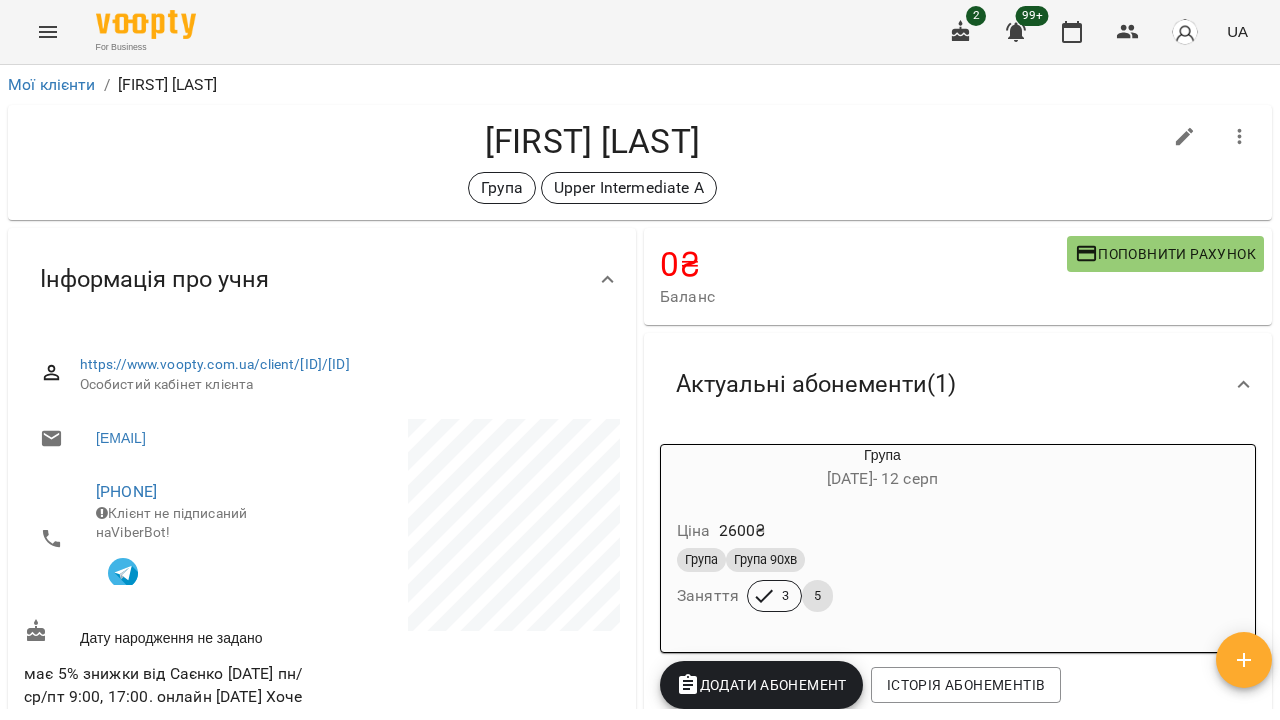 click on "Група [DATE] - [DATE]" at bounding box center [882, 469] 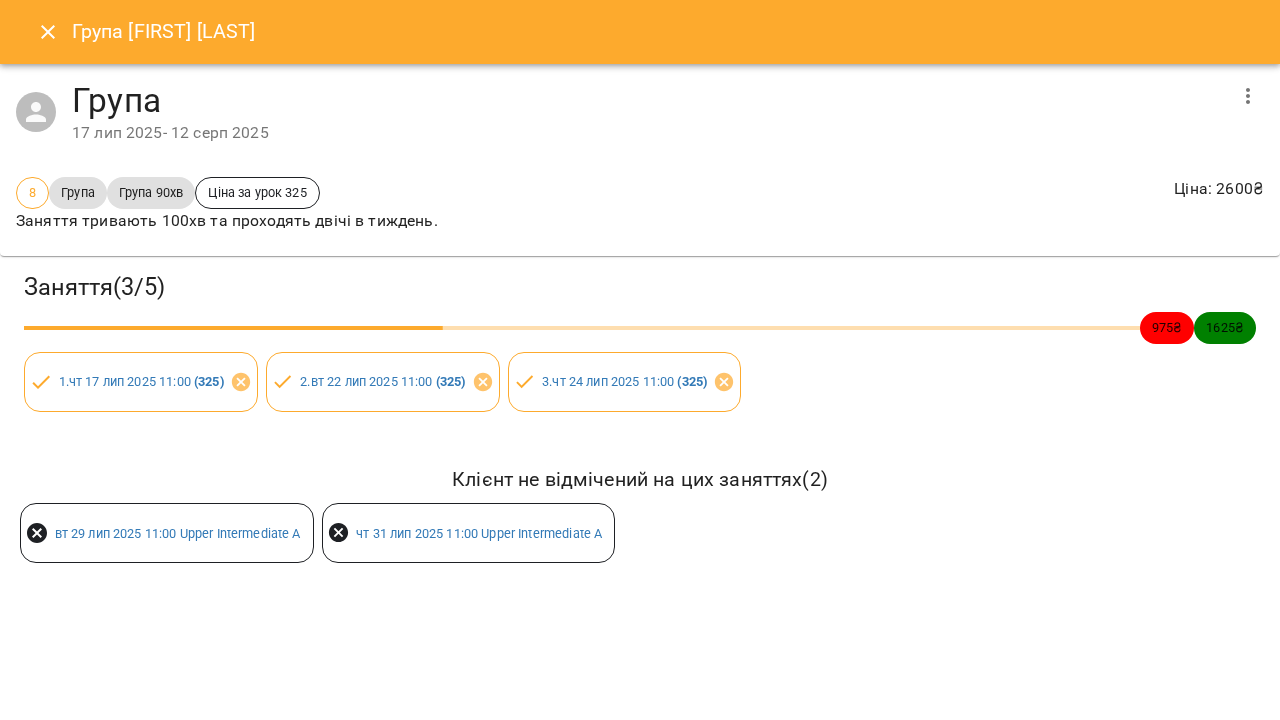click 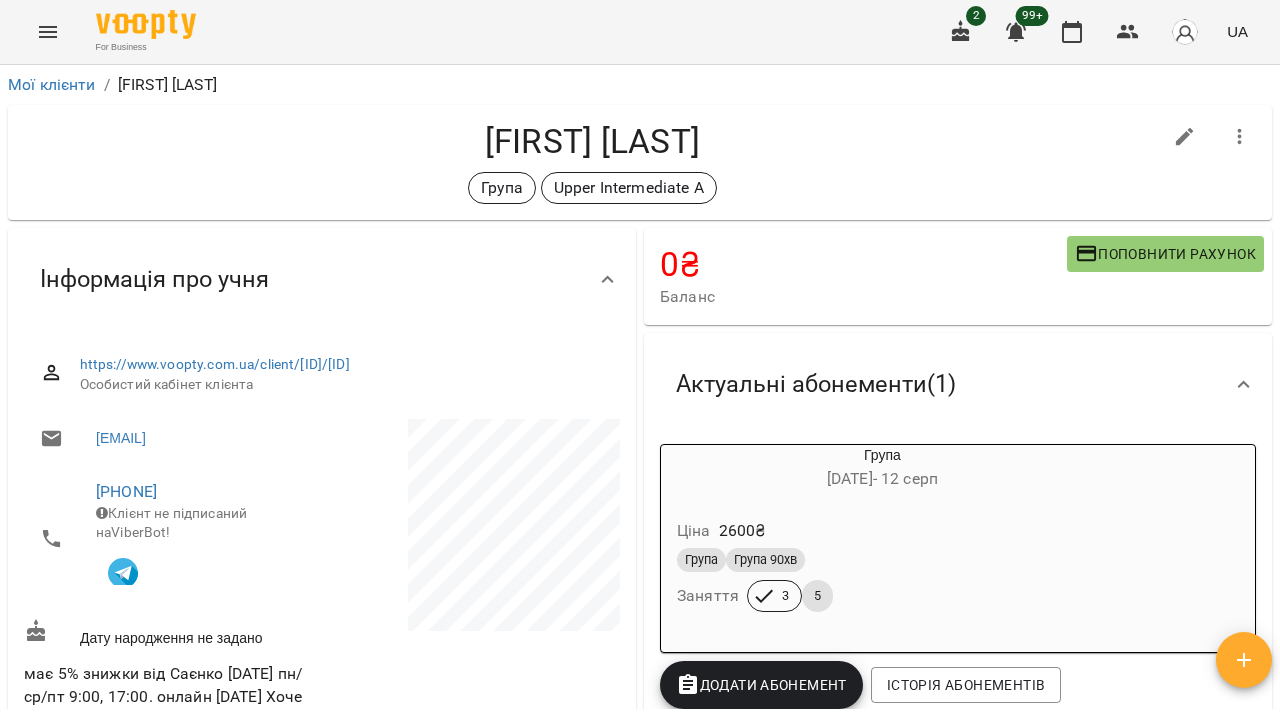 click on "Ціна 2600 ₴" at bounding box center (882, 531) 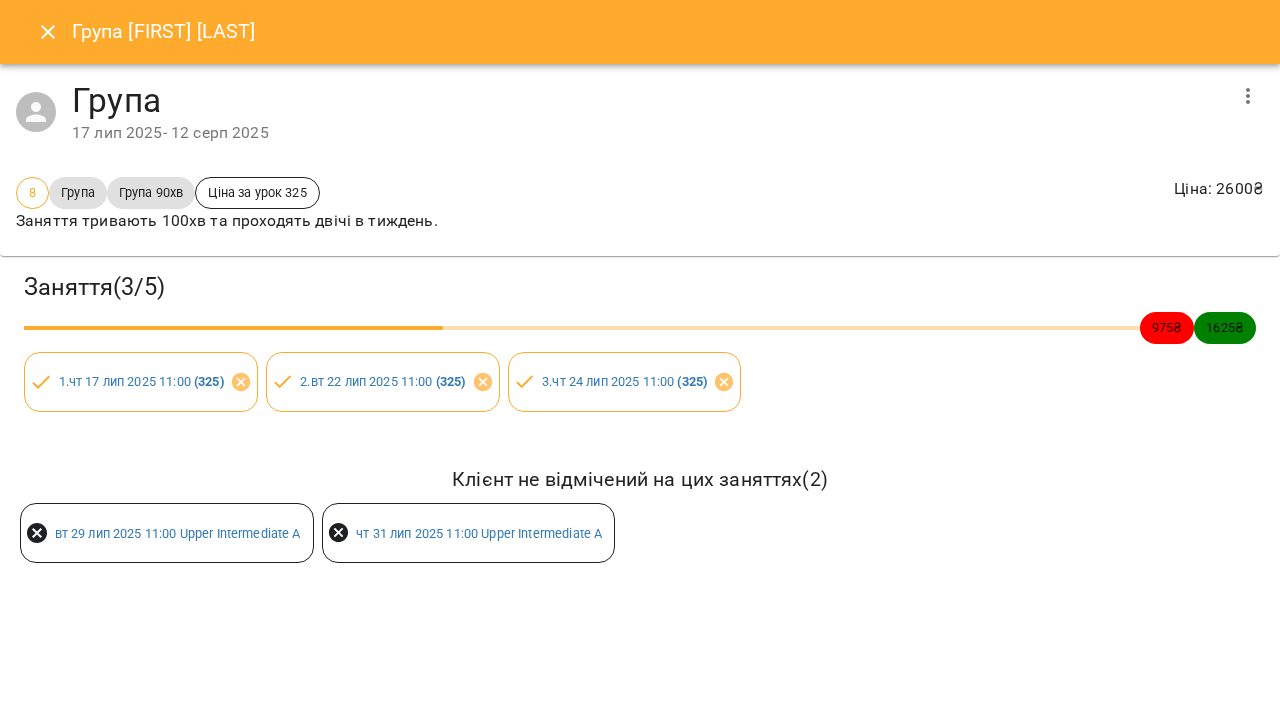 click 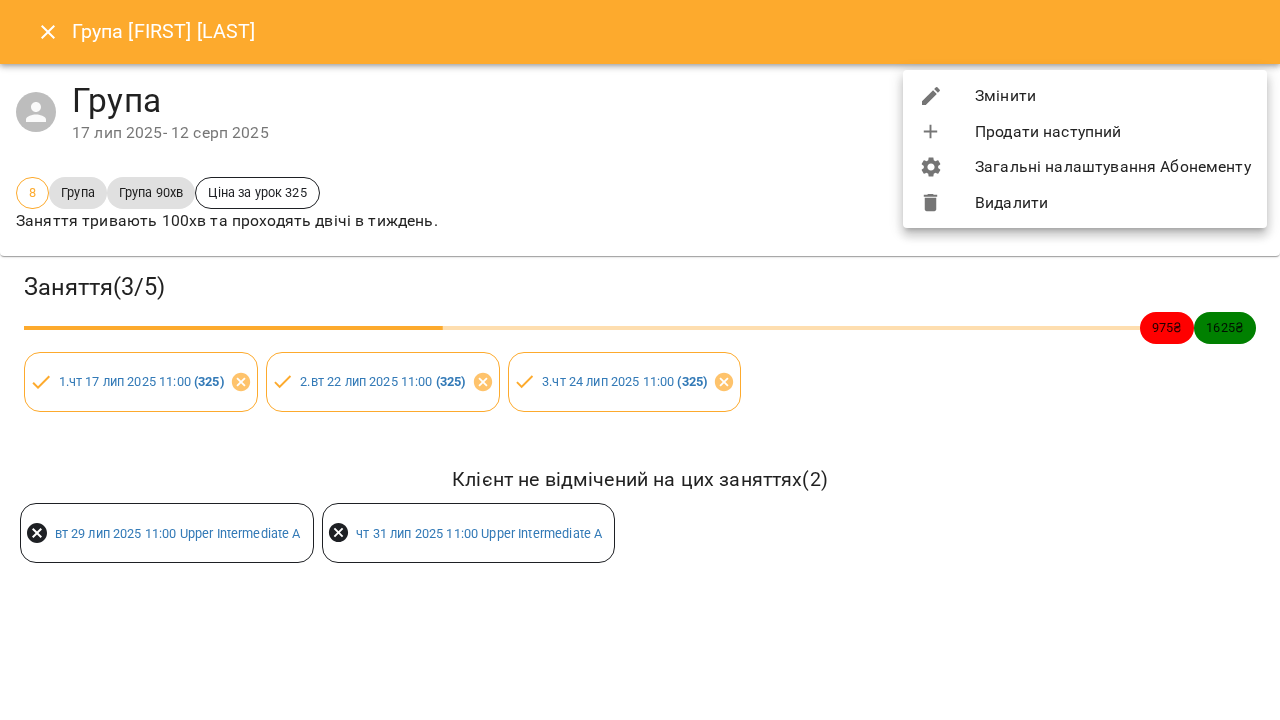 click on "Видалити" at bounding box center [1085, 203] 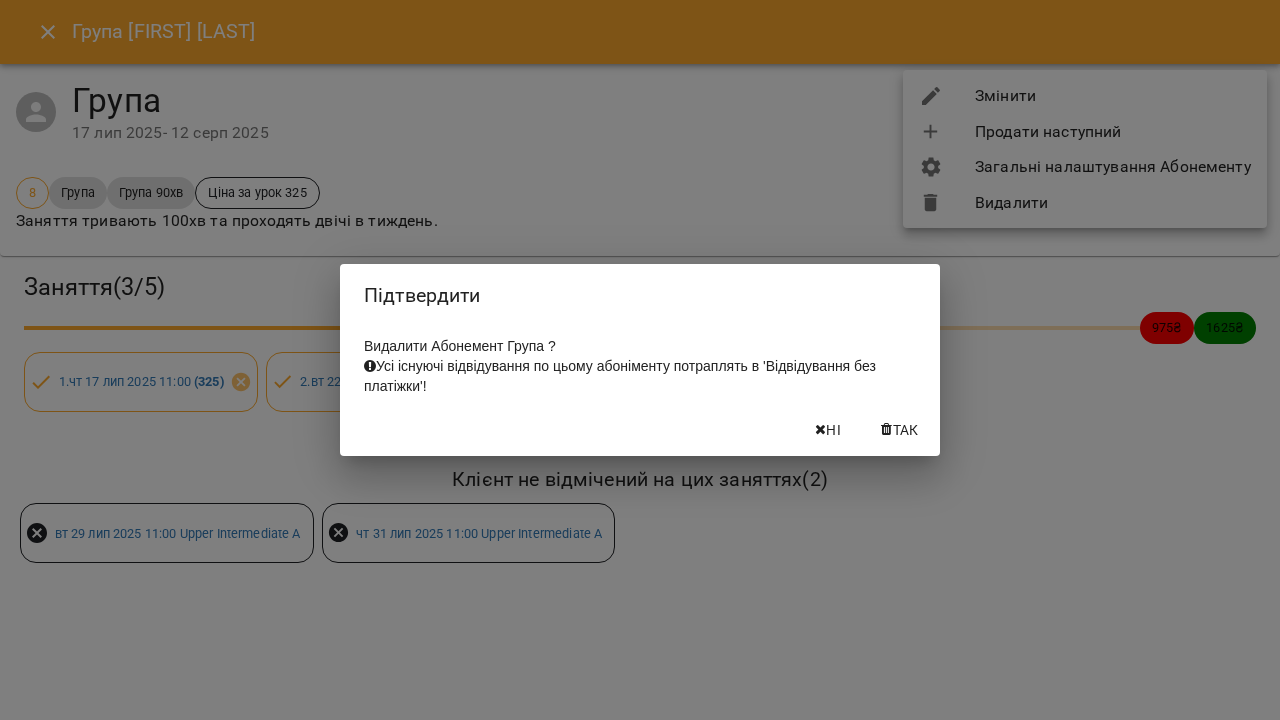 click on "Так" at bounding box center [906, 430] 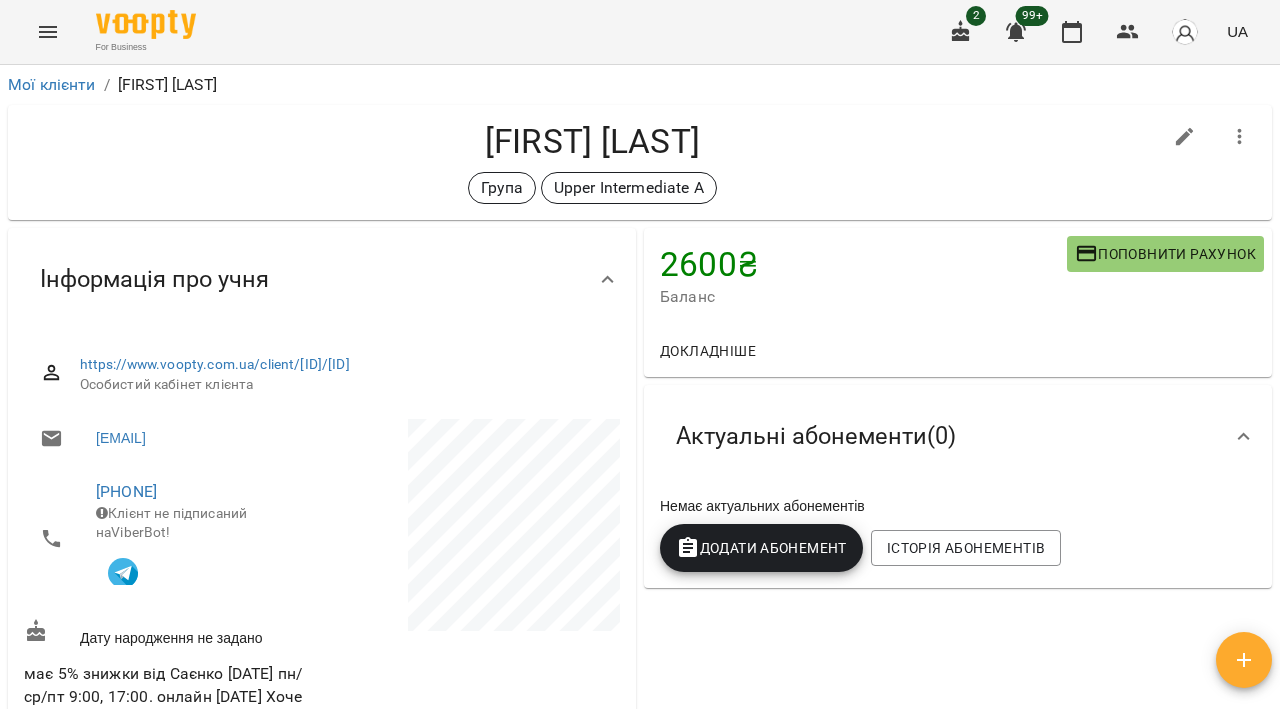 click on "Додати Абонемент" at bounding box center [761, 548] 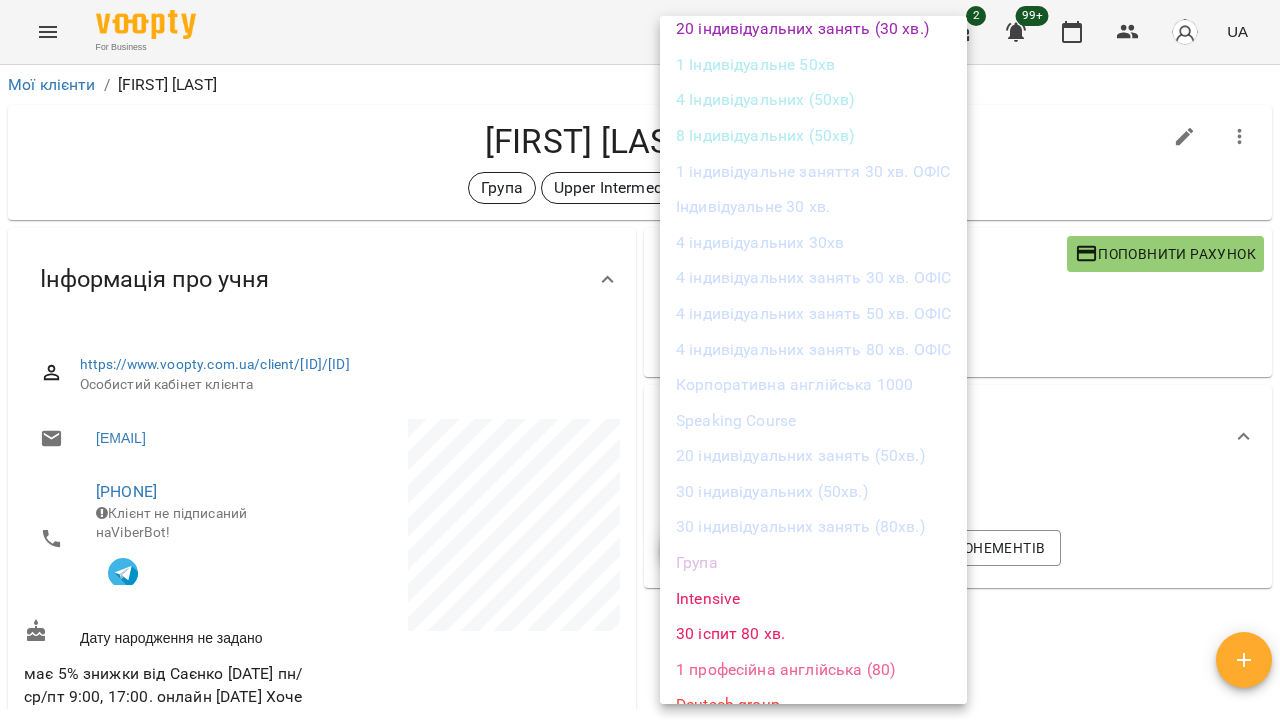 scroll, scrollTop: 1121, scrollLeft: 0, axis: vertical 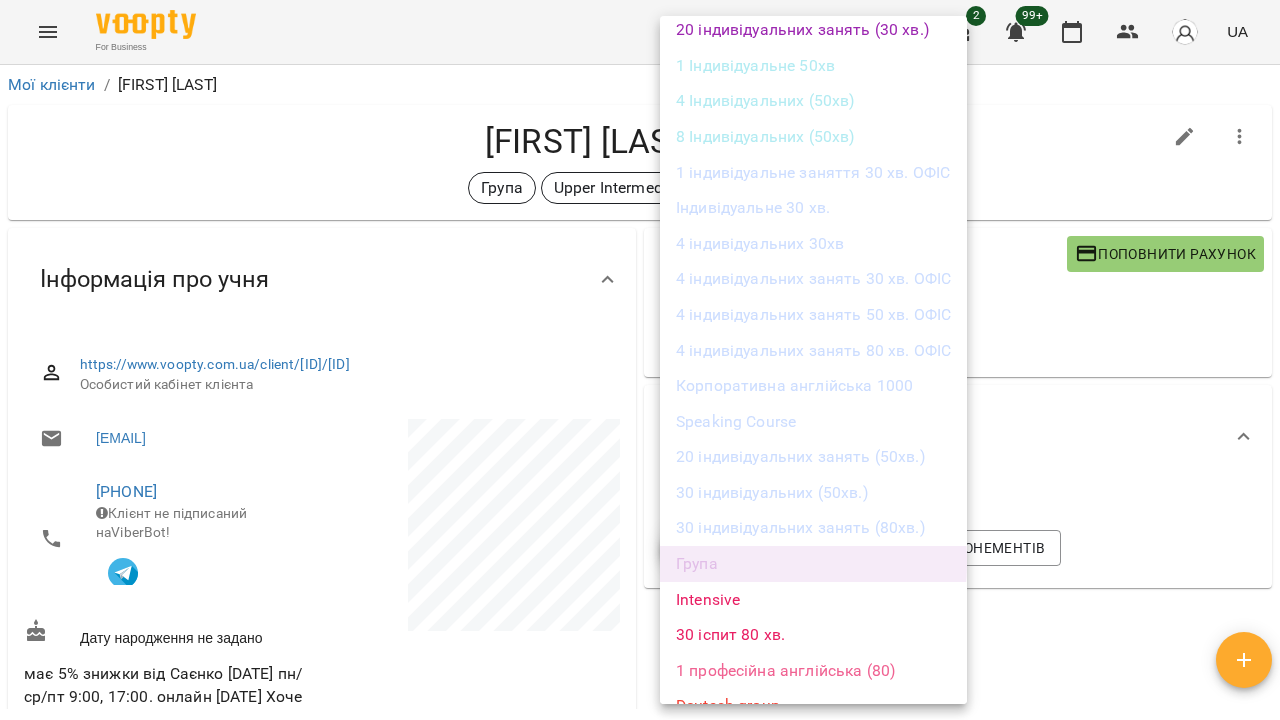 click on "Група" at bounding box center [813, 564] 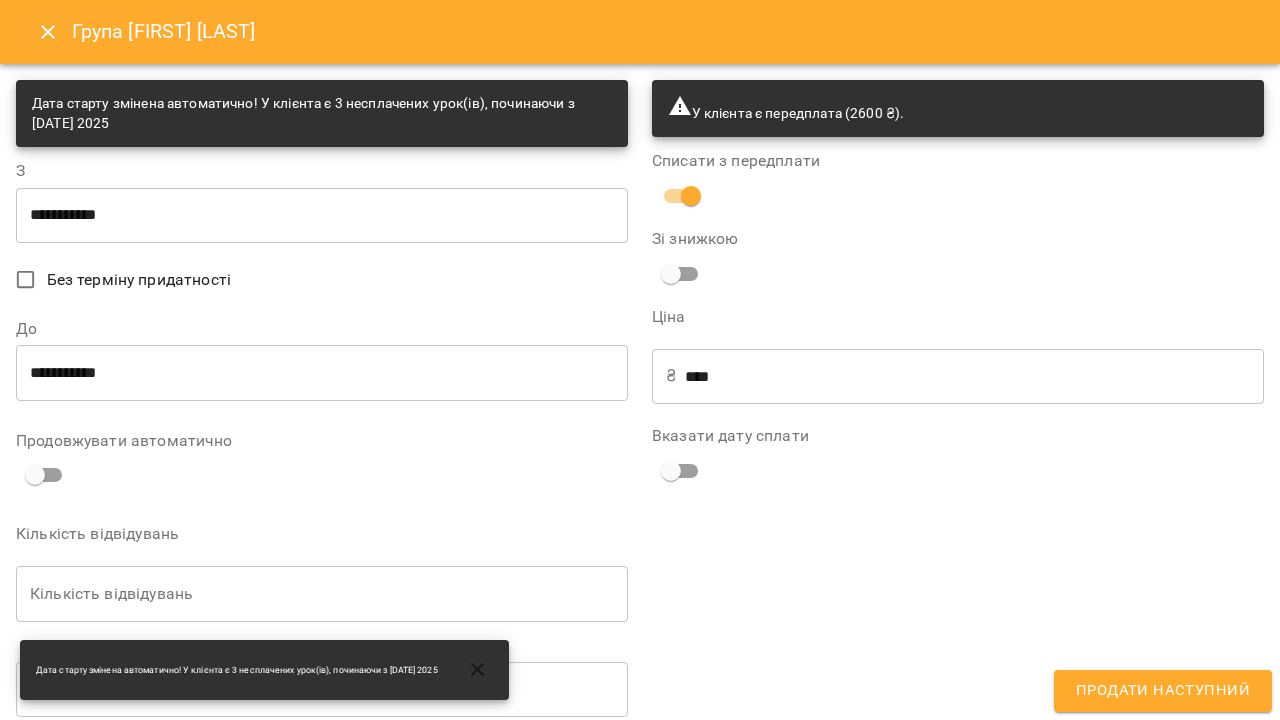click on "**********" at bounding box center (322, 373) 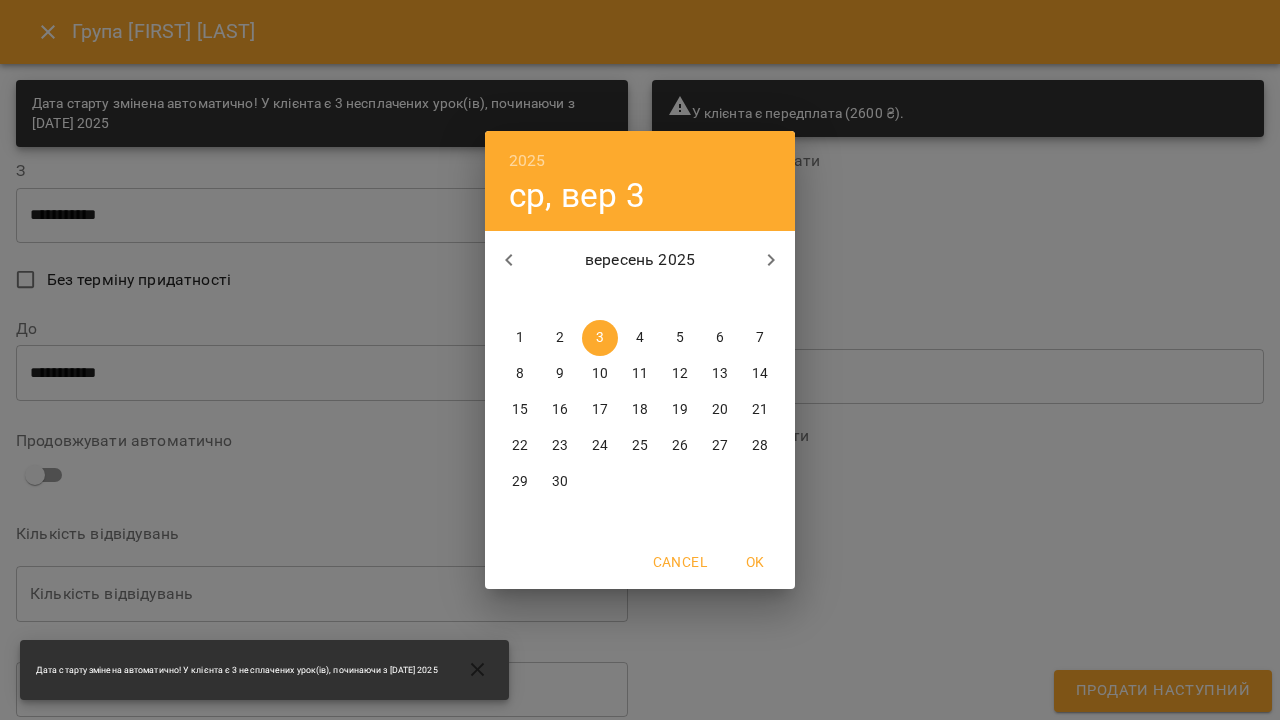 click 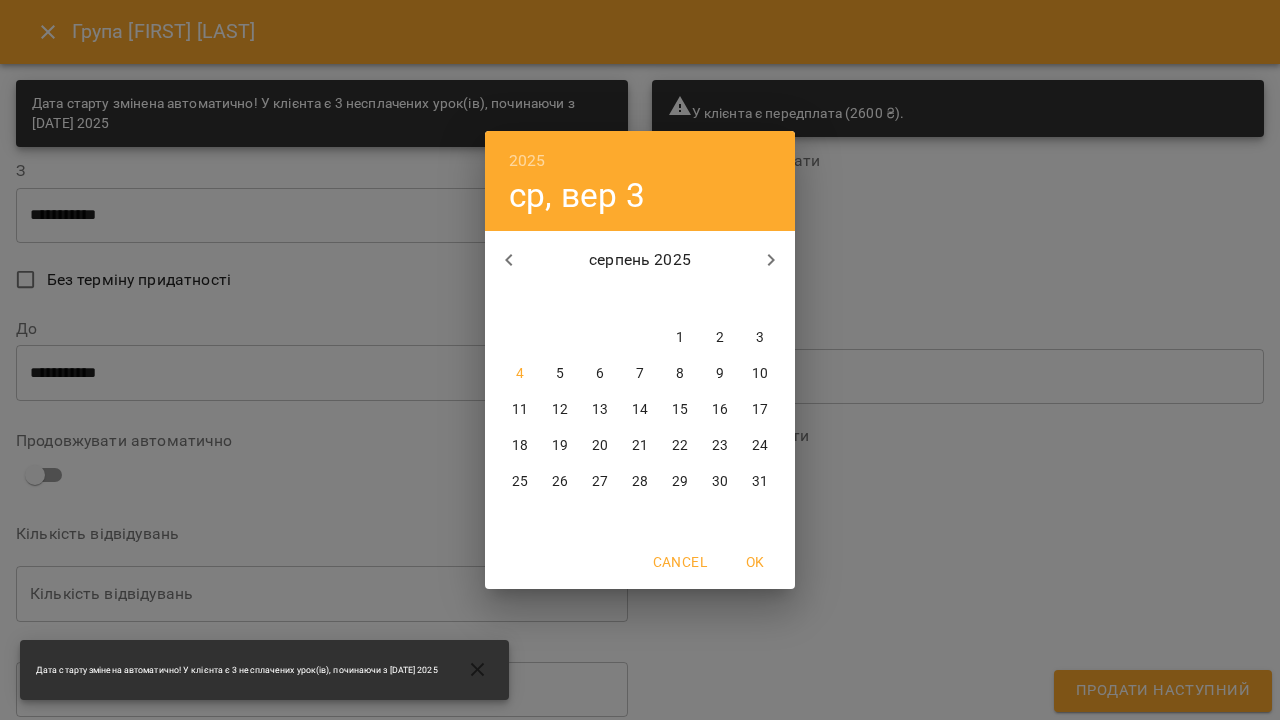 click 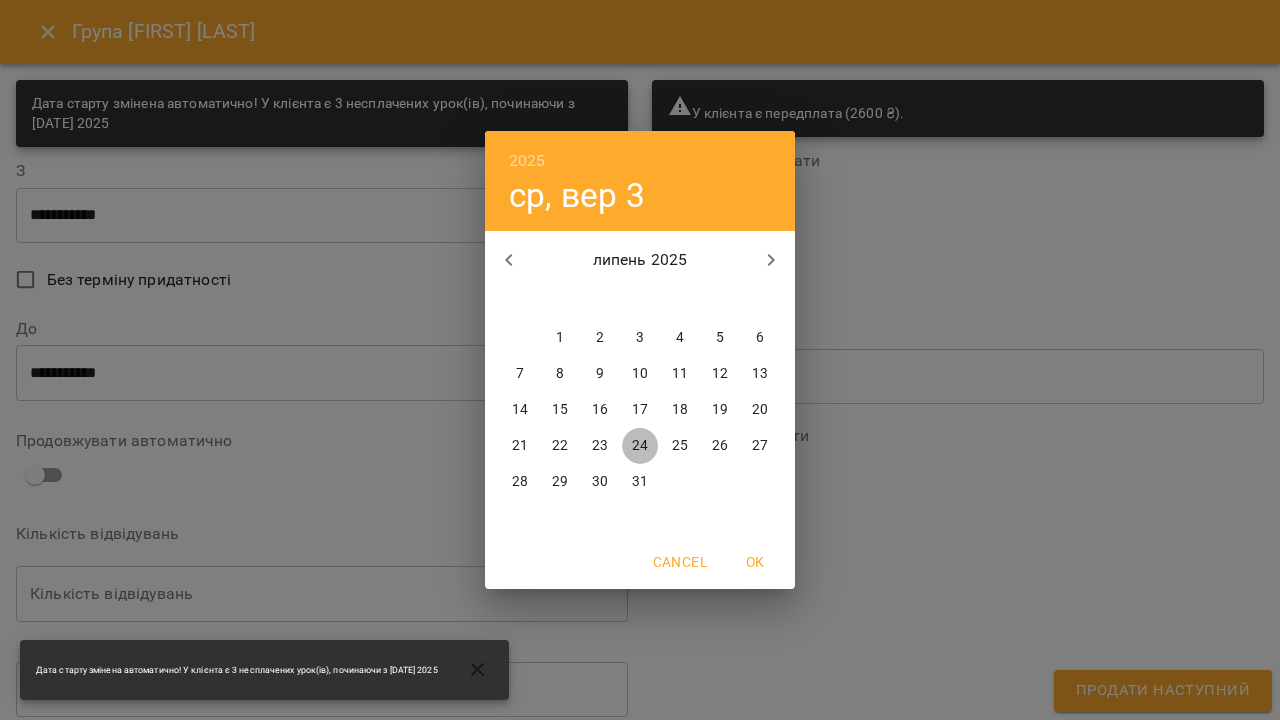 click on "24" at bounding box center (640, 446) 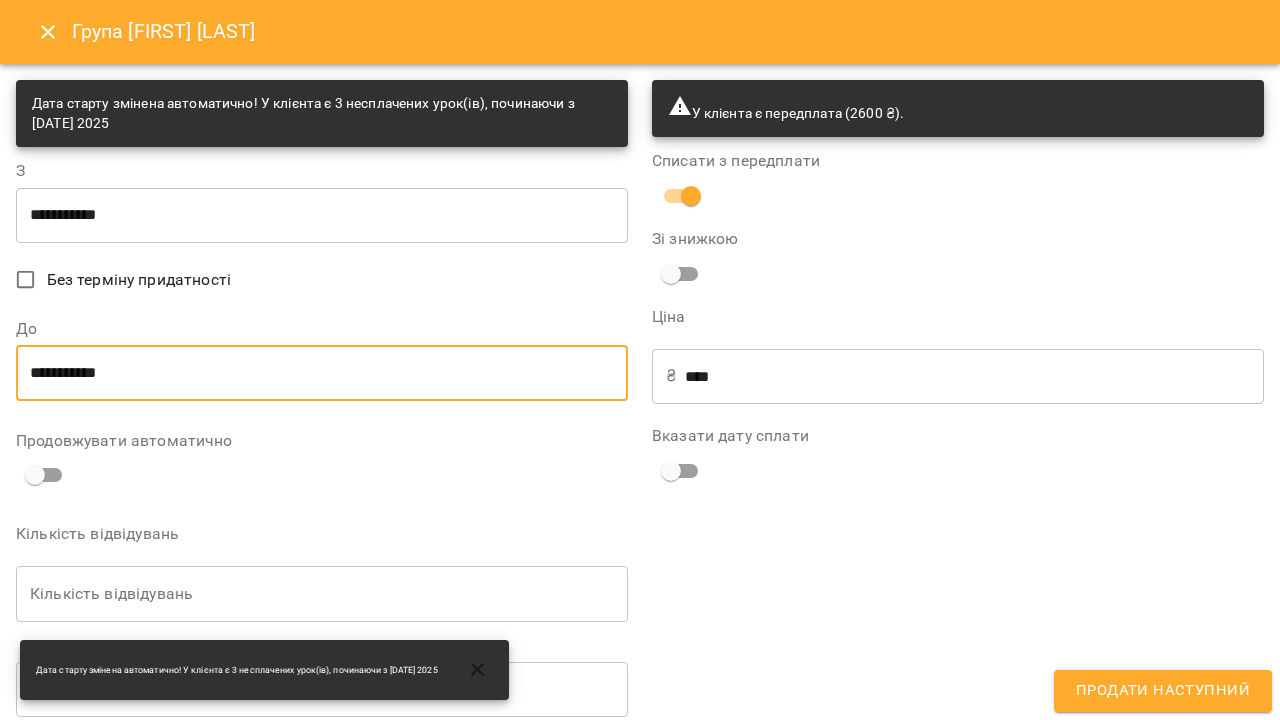 click on "Кількість відвідувань" at bounding box center (322, 594) 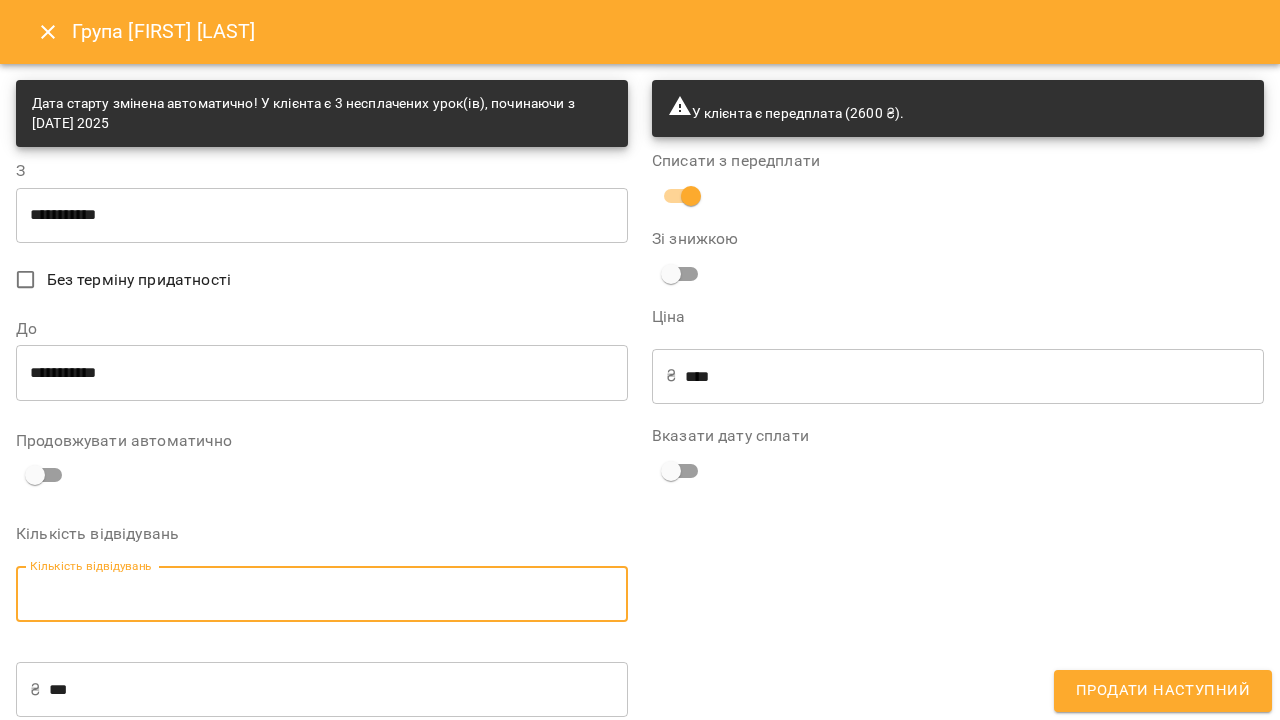 type on "*" 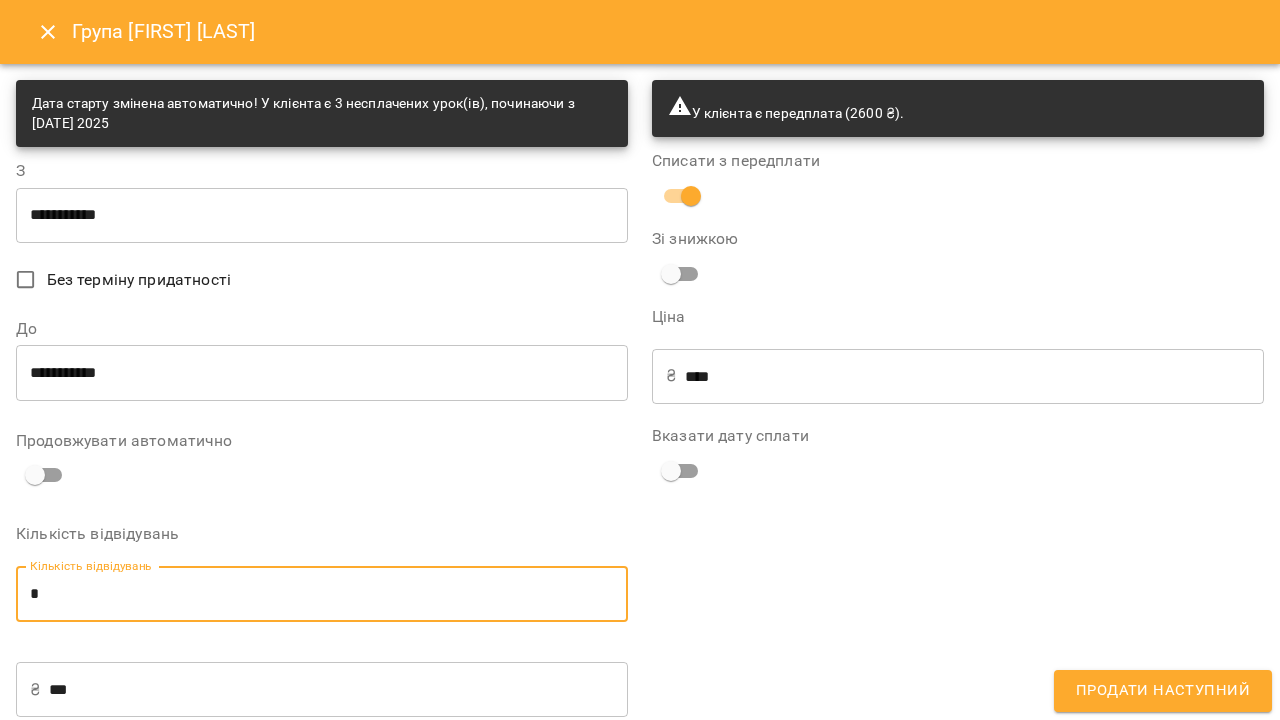 type on "***" 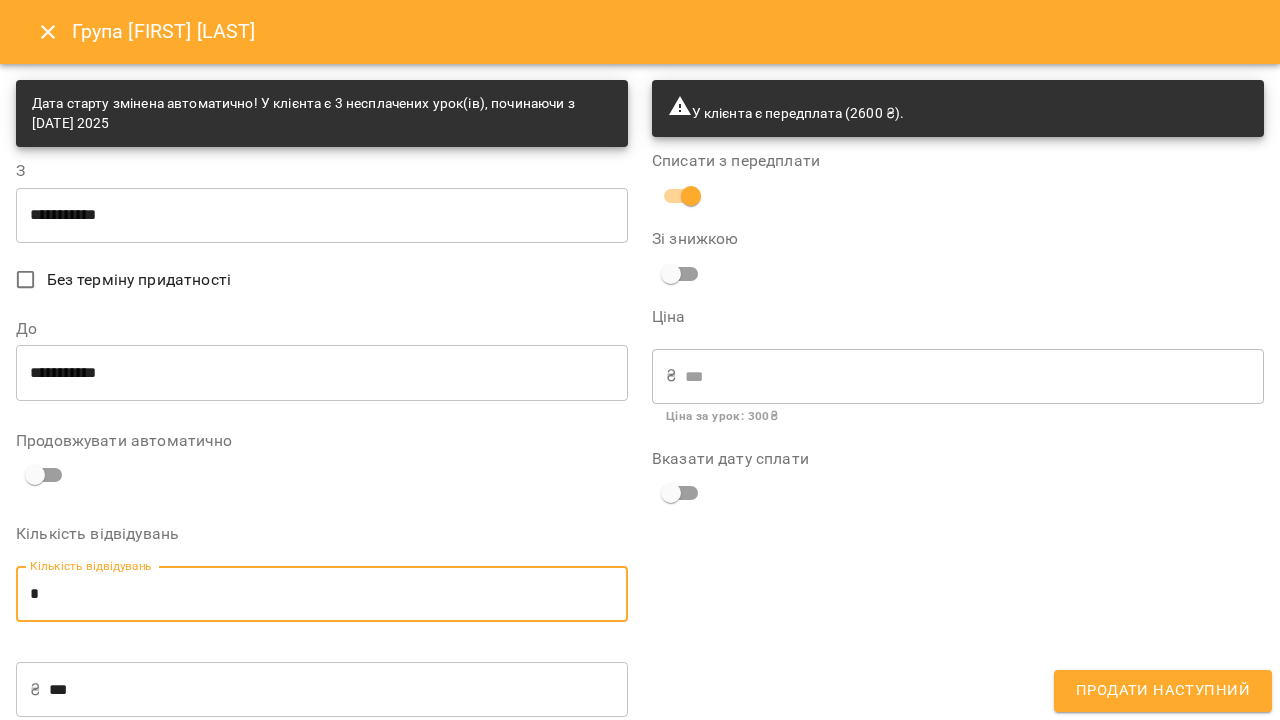 type on "*" 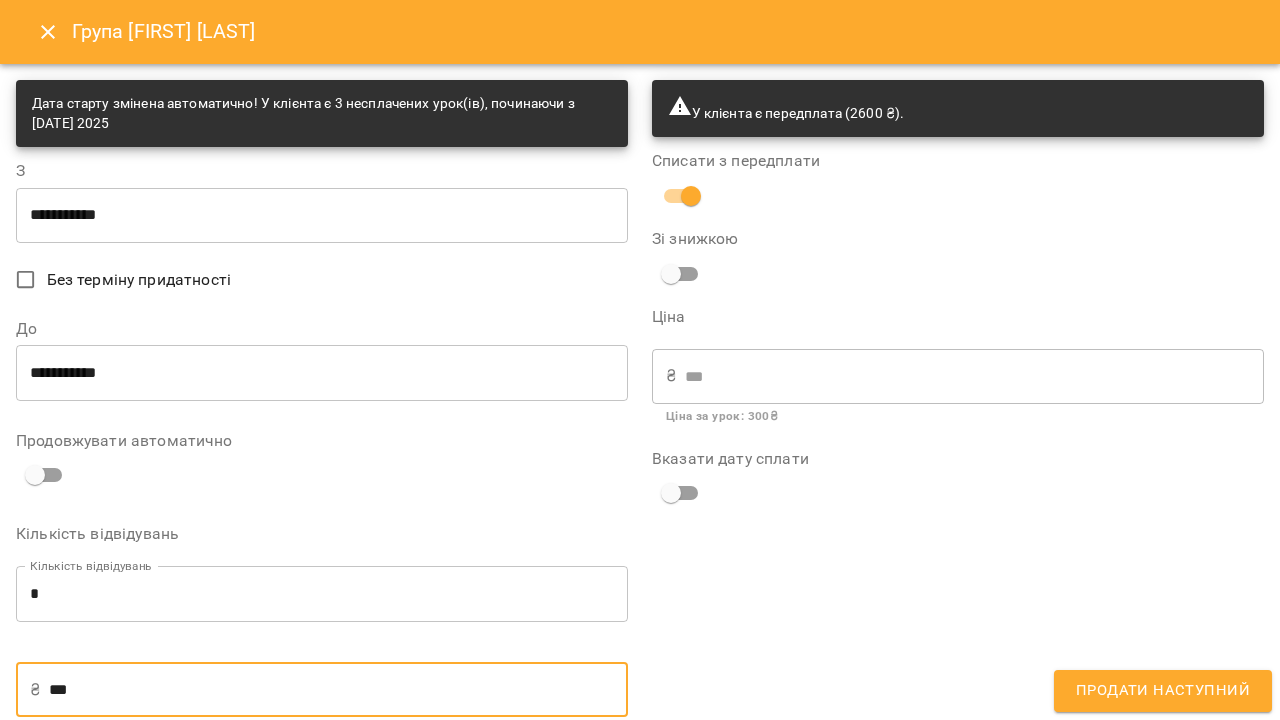 type on "**" 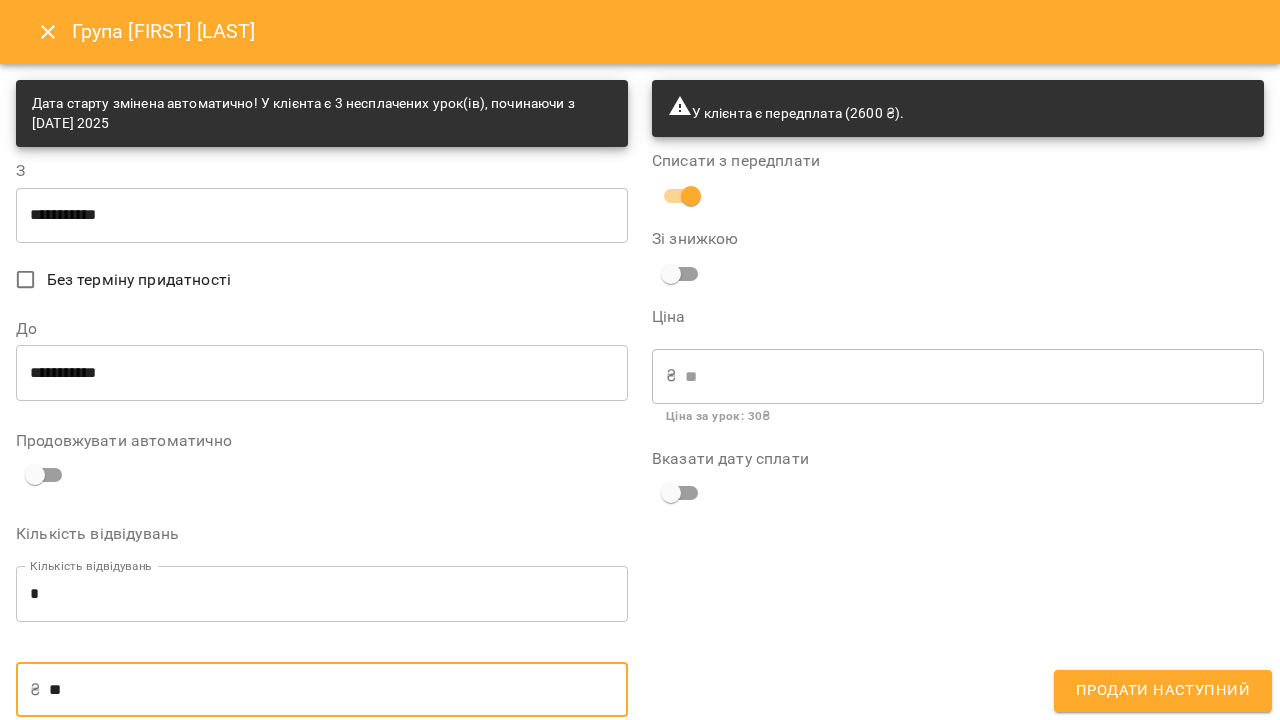 type on "*" 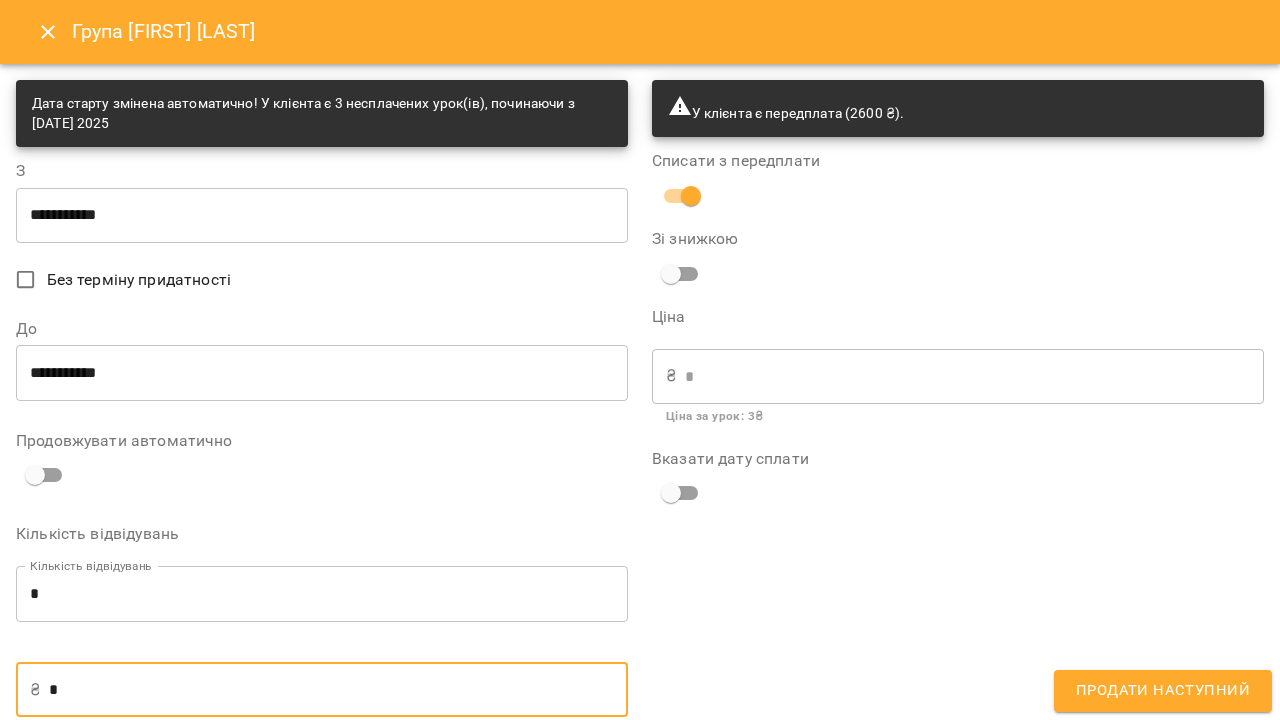 type on "**" 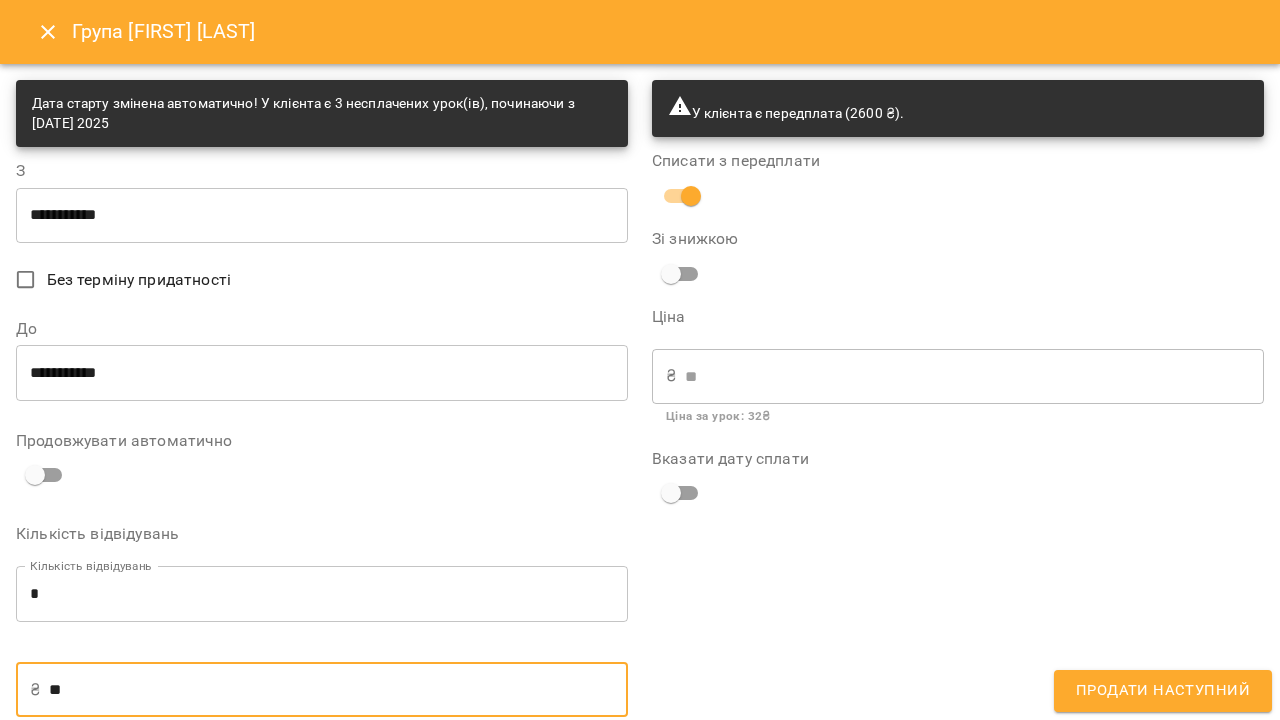 type on "***" 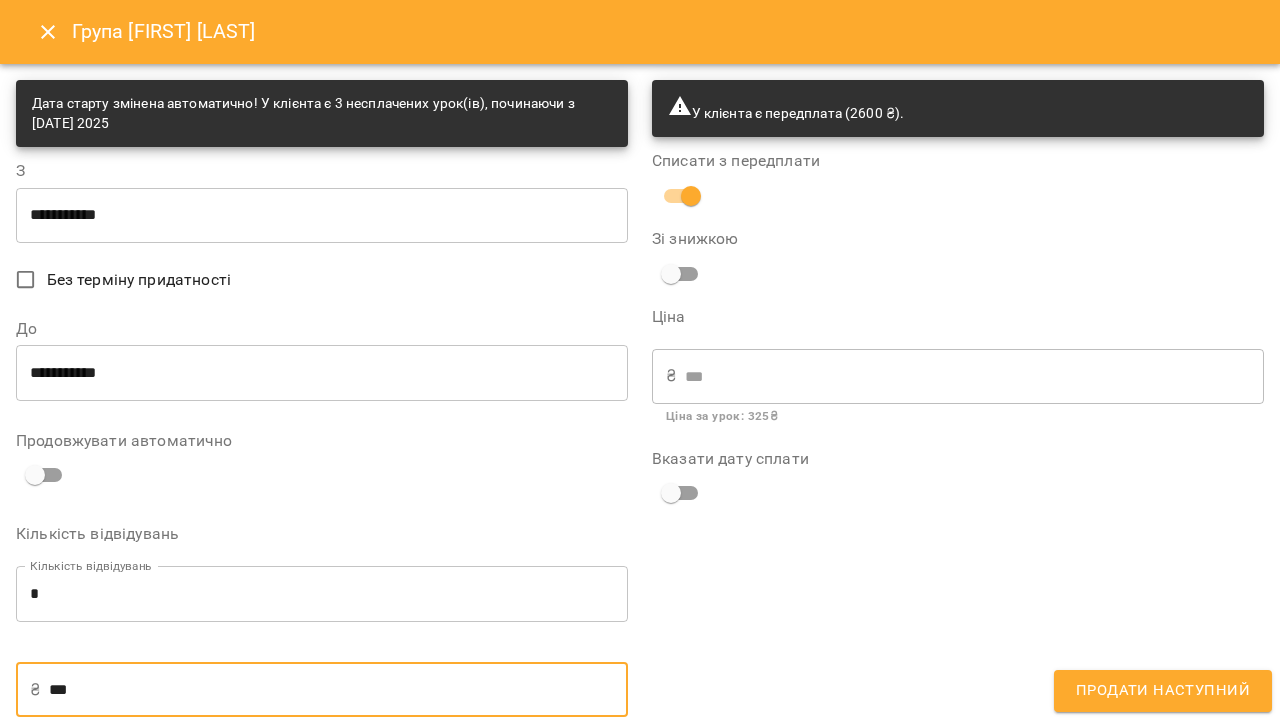 type on "***" 